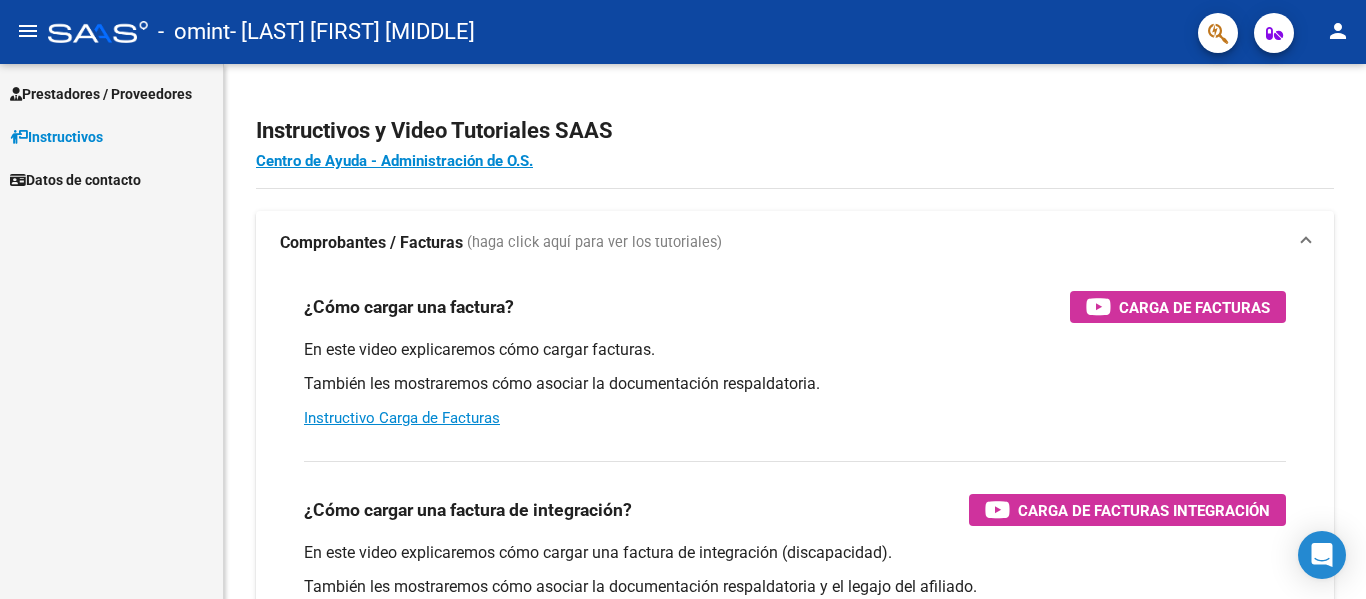 scroll, scrollTop: 0, scrollLeft: 0, axis: both 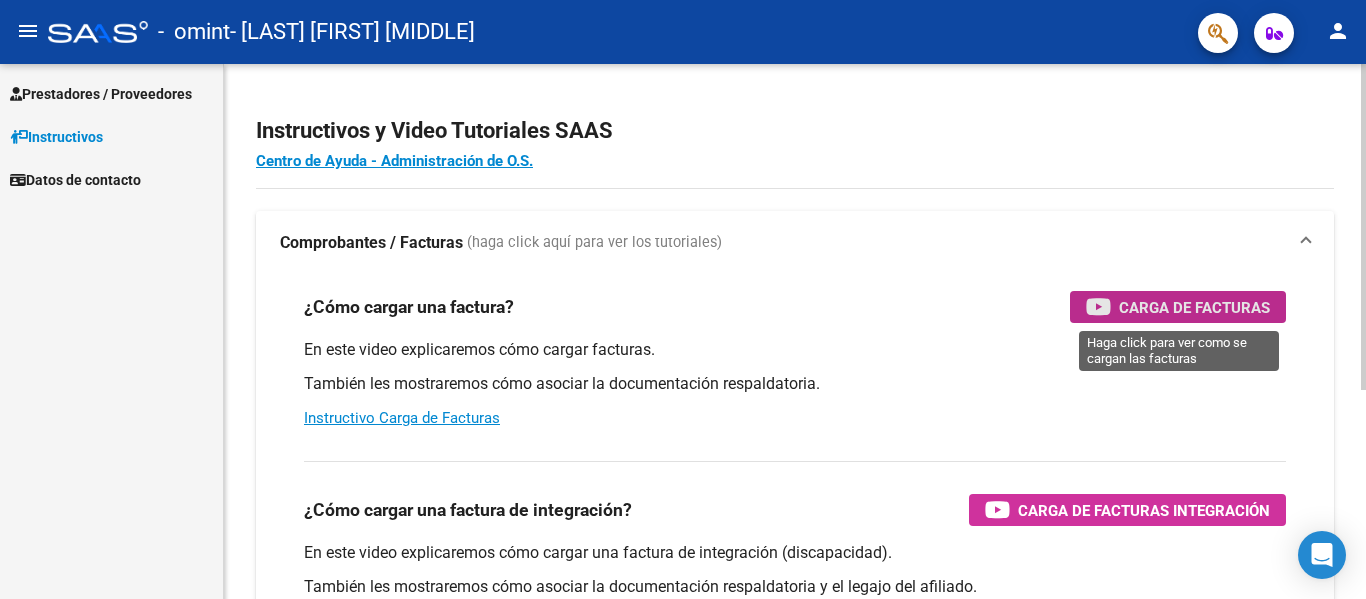 click on "Carga de Facturas" at bounding box center (1194, 307) 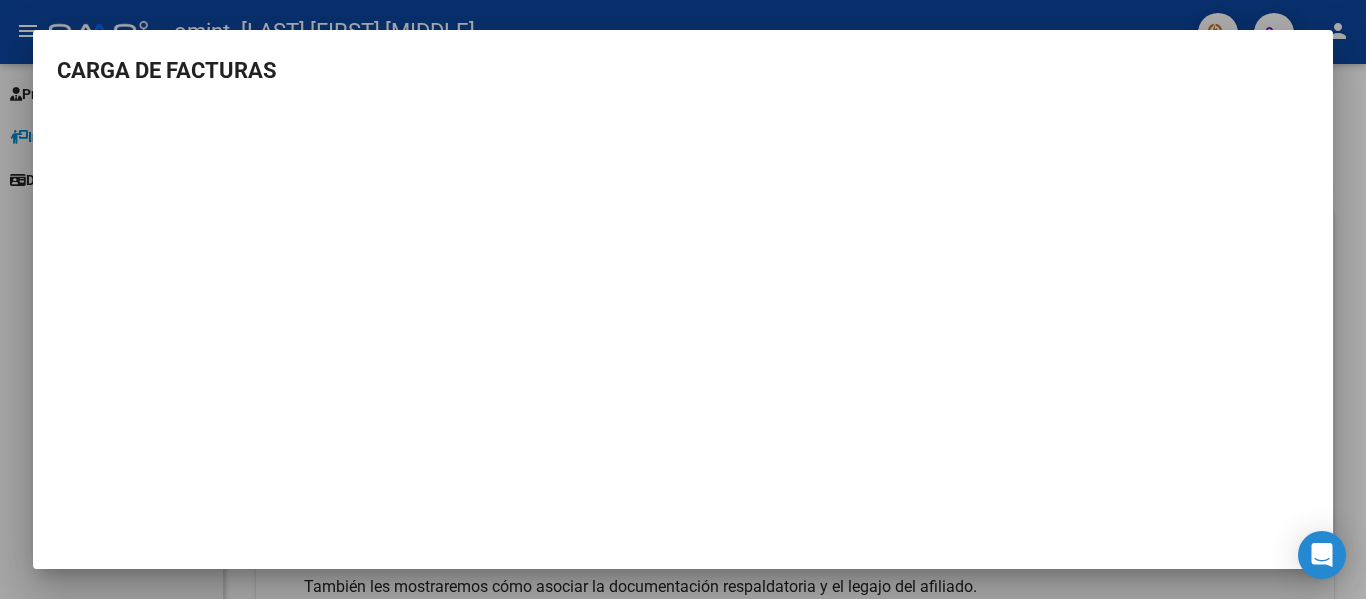 click at bounding box center [683, 299] 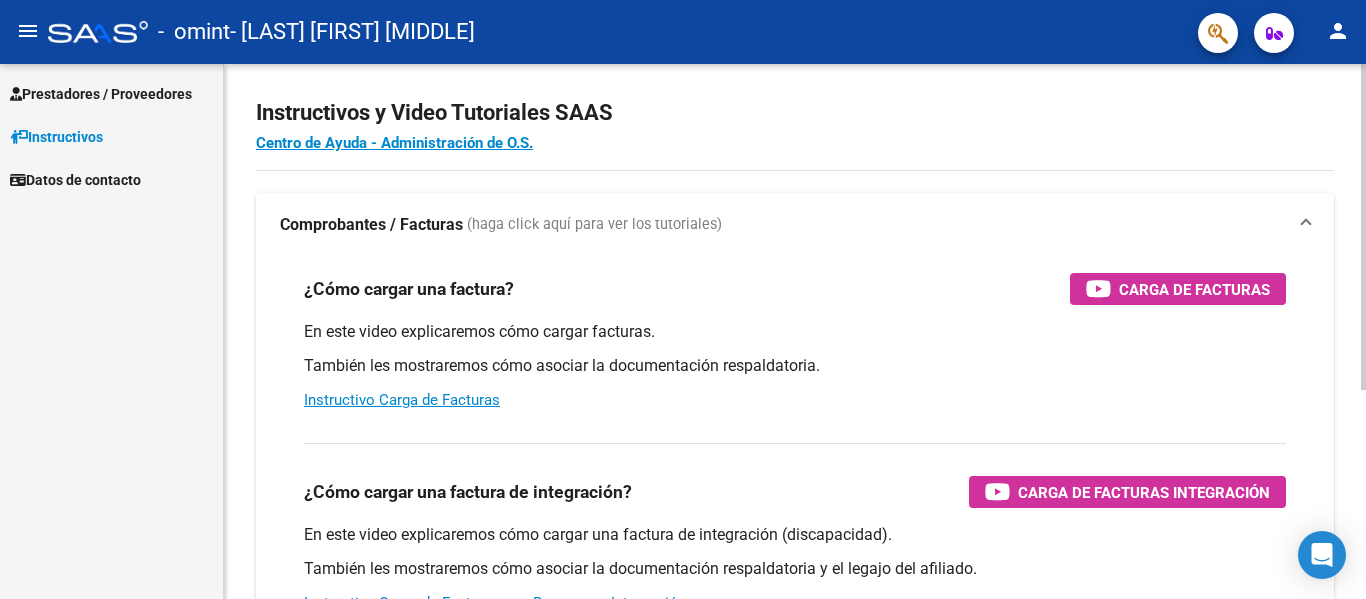 scroll, scrollTop: 0, scrollLeft: 0, axis: both 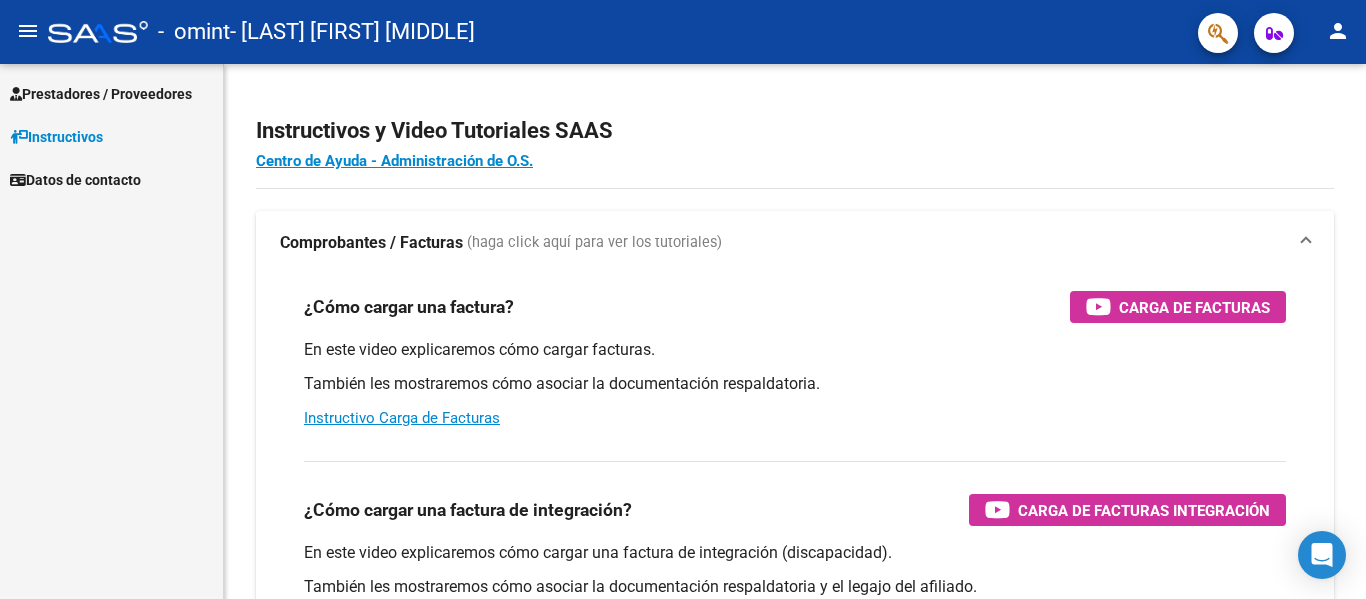 click on "Prestadores / Proveedores" at bounding box center [101, 94] 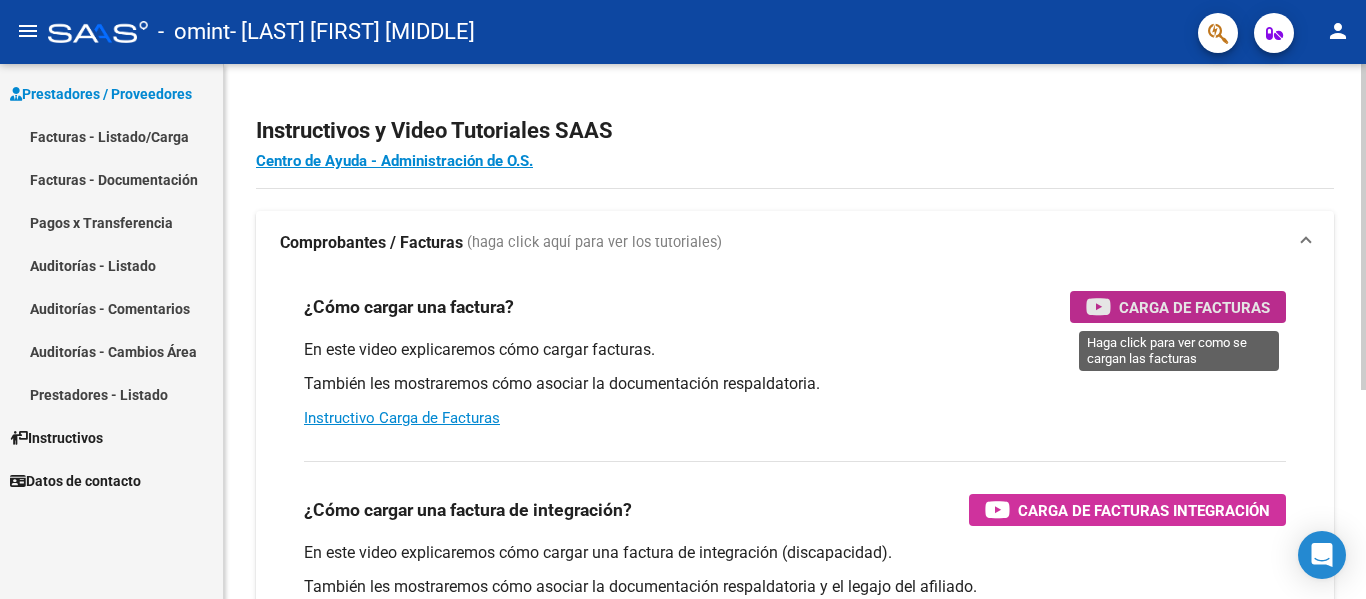 click on "Carga de Facturas" at bounding box center [1194, 307] 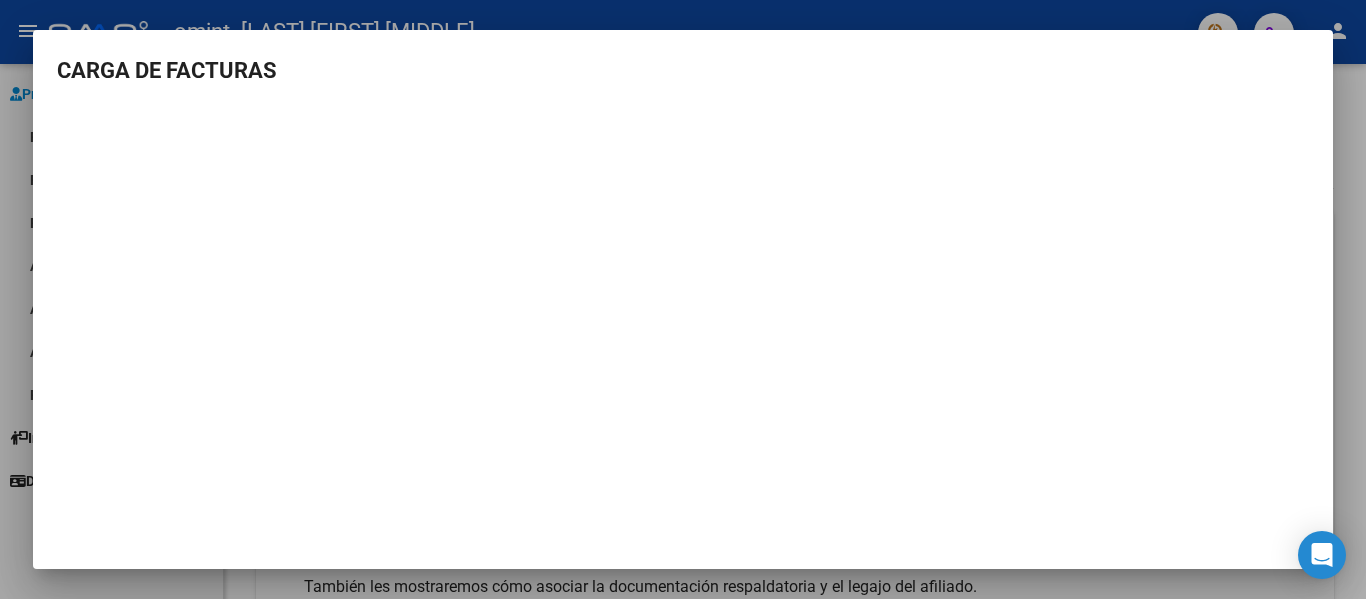 click on "CARGA DE FACTURAS" at bounding box center (683, 70) 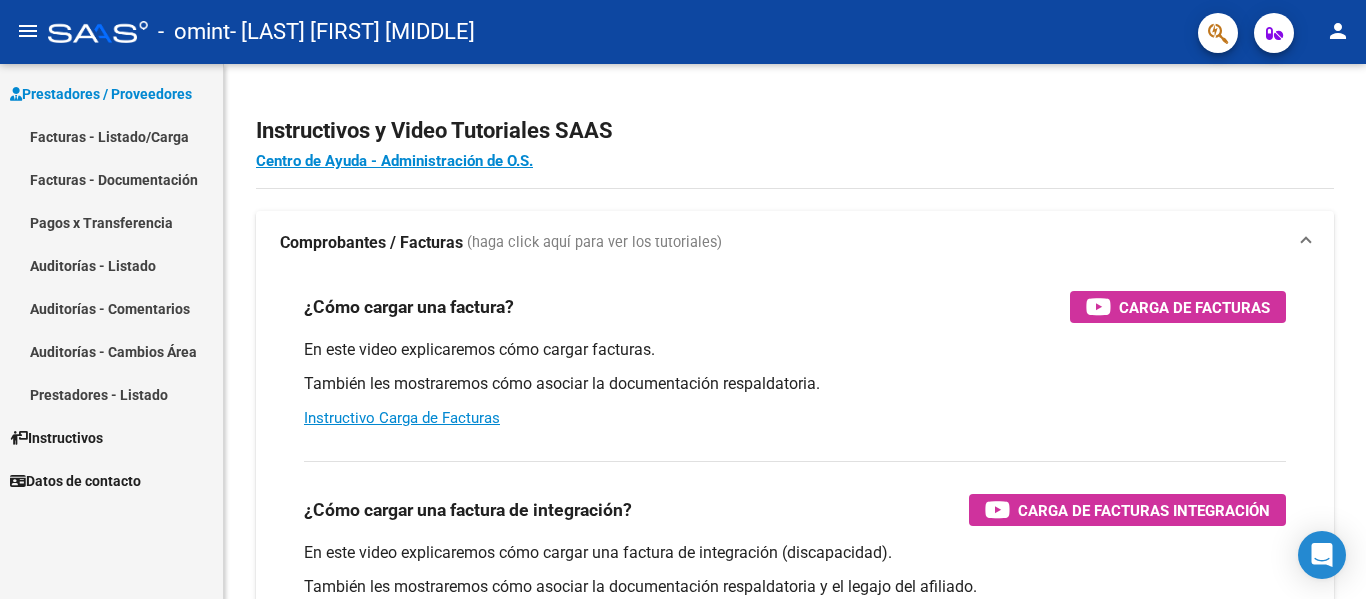 click on "Facturas - Listado/Carga" at bounding box center [111, 136] 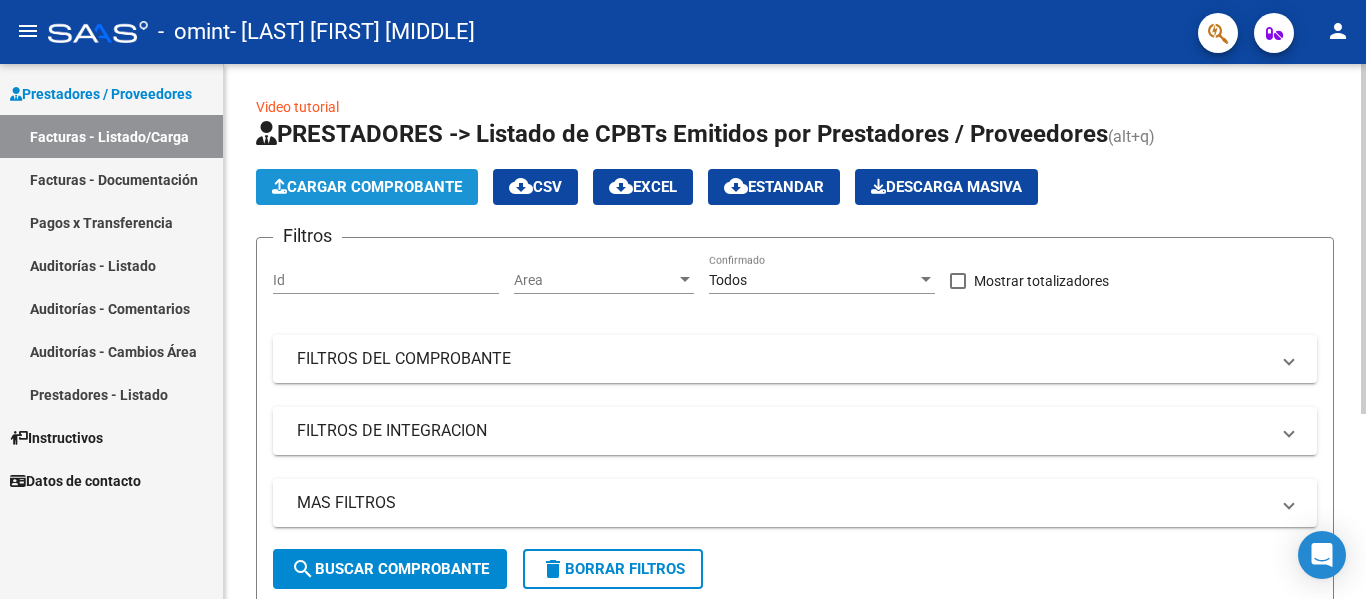 click on "Cargar Comprobante" 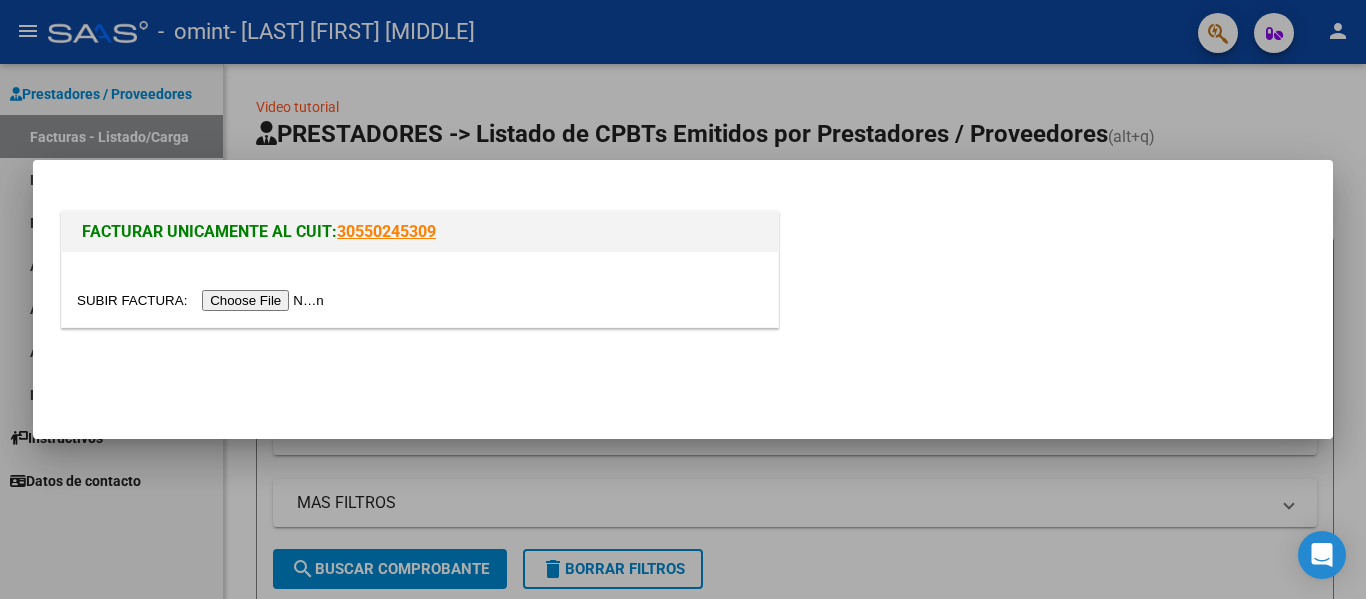 click at bounding box center [203, 300] 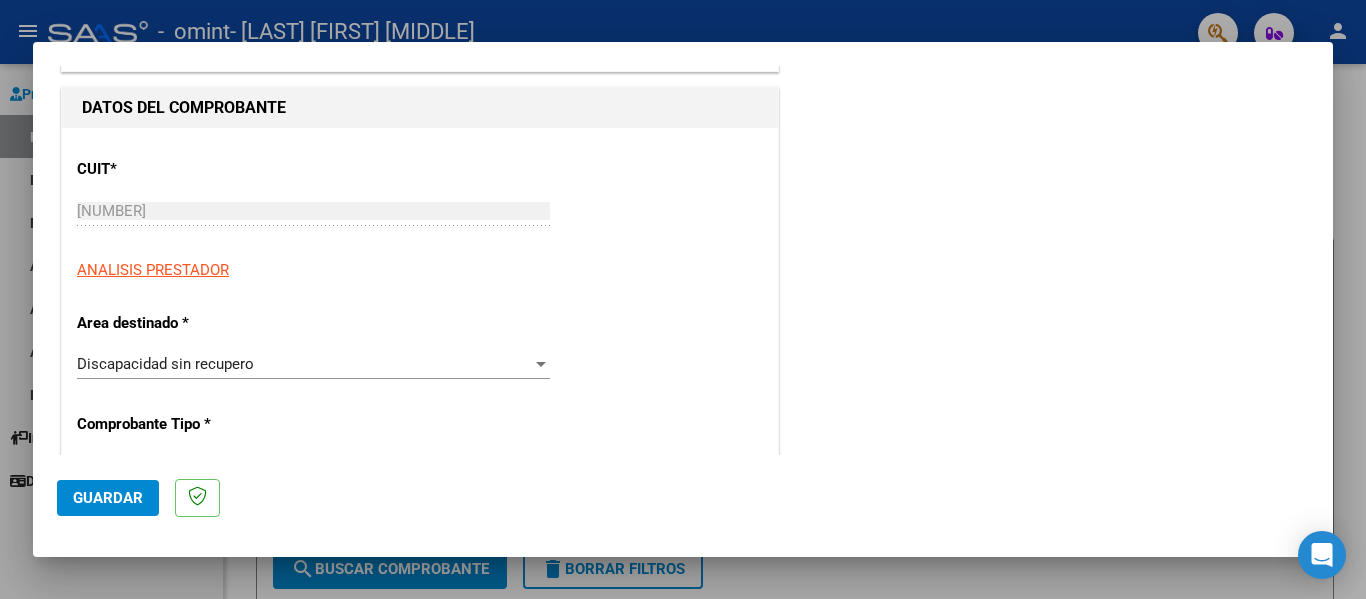 scroll, scrollTop: 200, scrollLeft: 0, axis: vertical 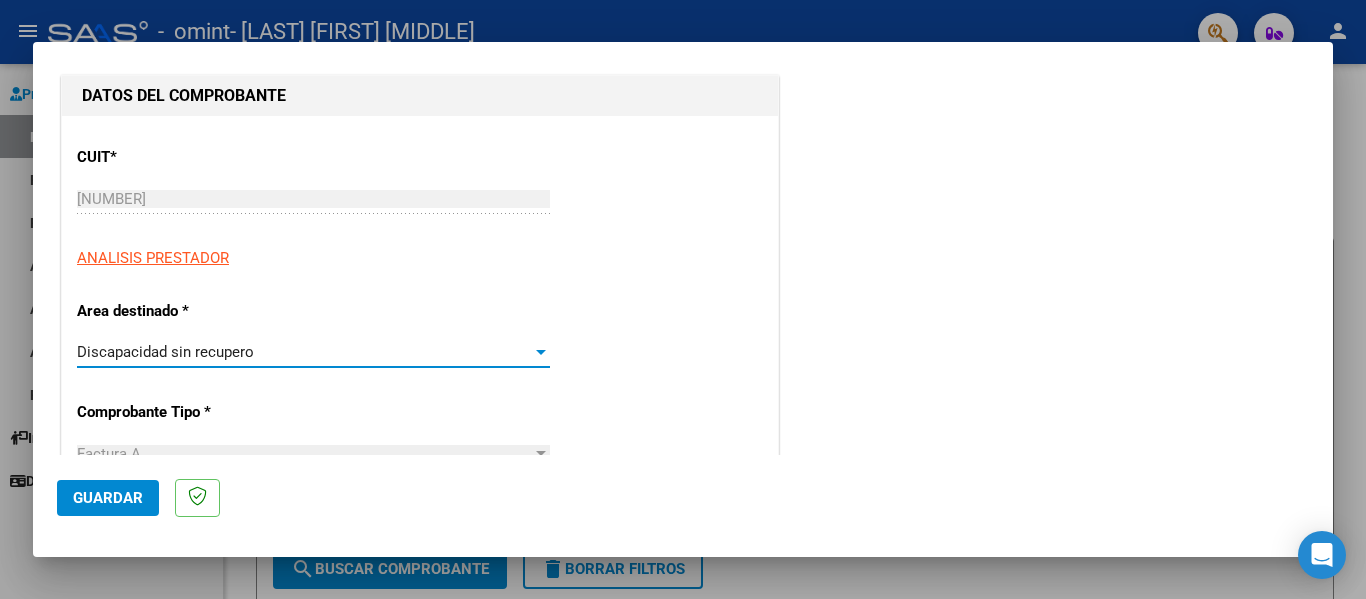 click at bounding box center (541, 352) 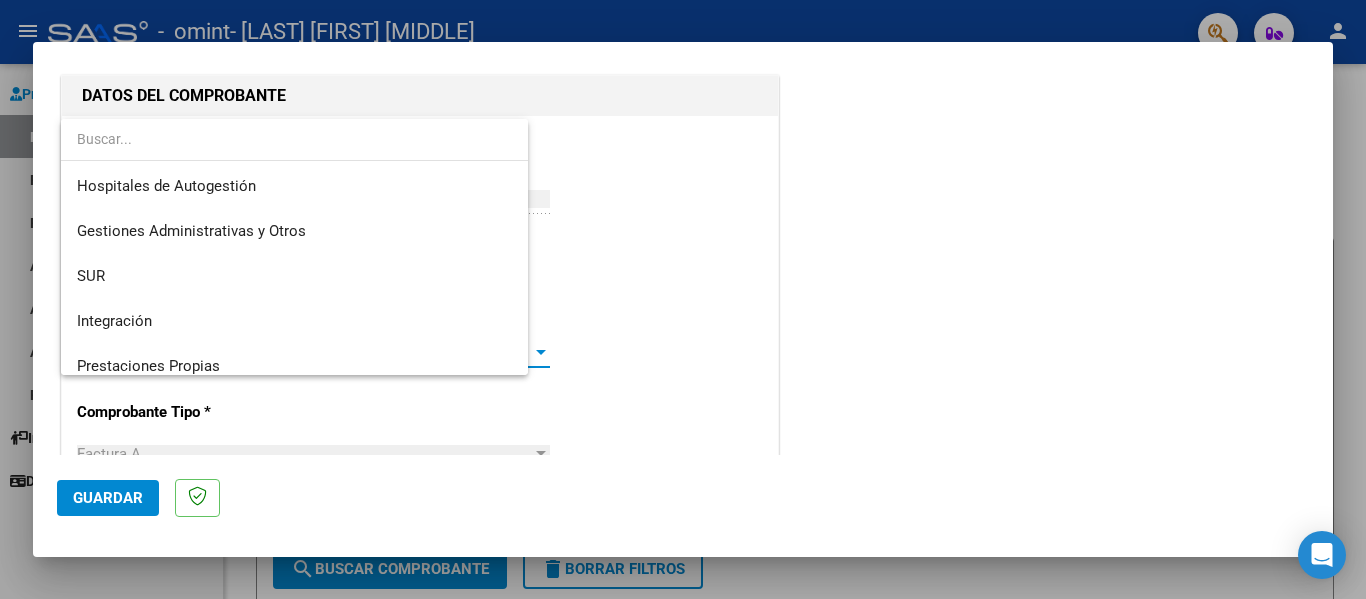 scroll, scrollTop: 149, scrollLeft: 0, axis: vertical 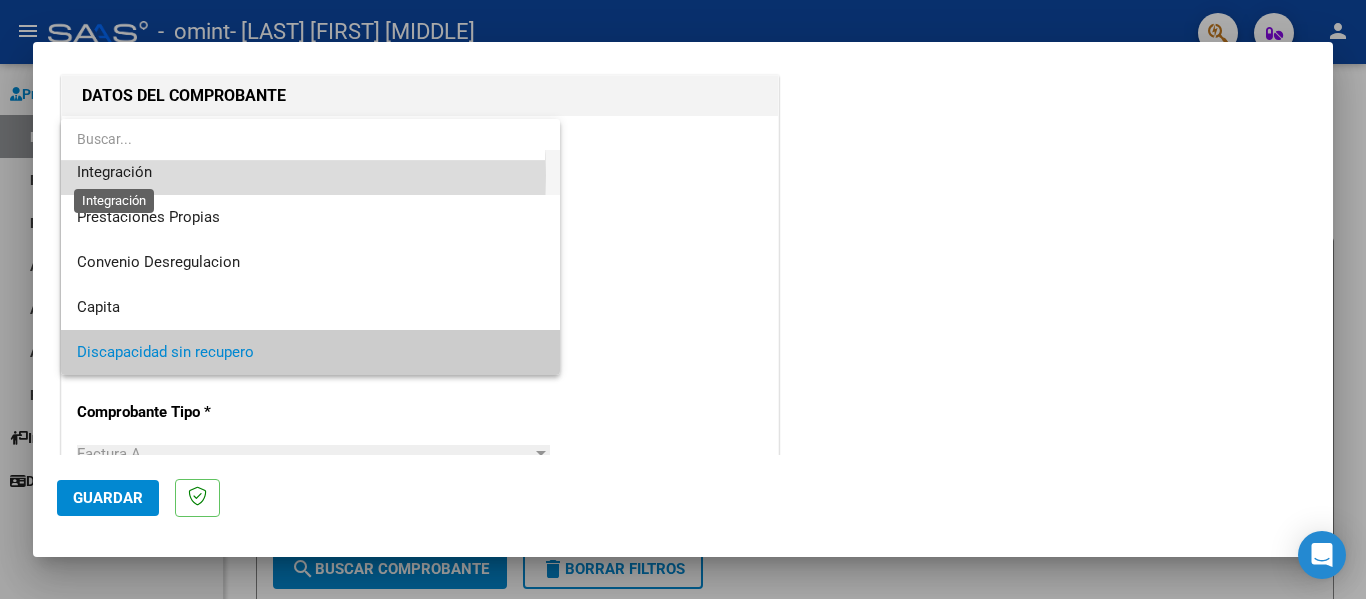 click on "Integración" at bounding box center [114, 172] 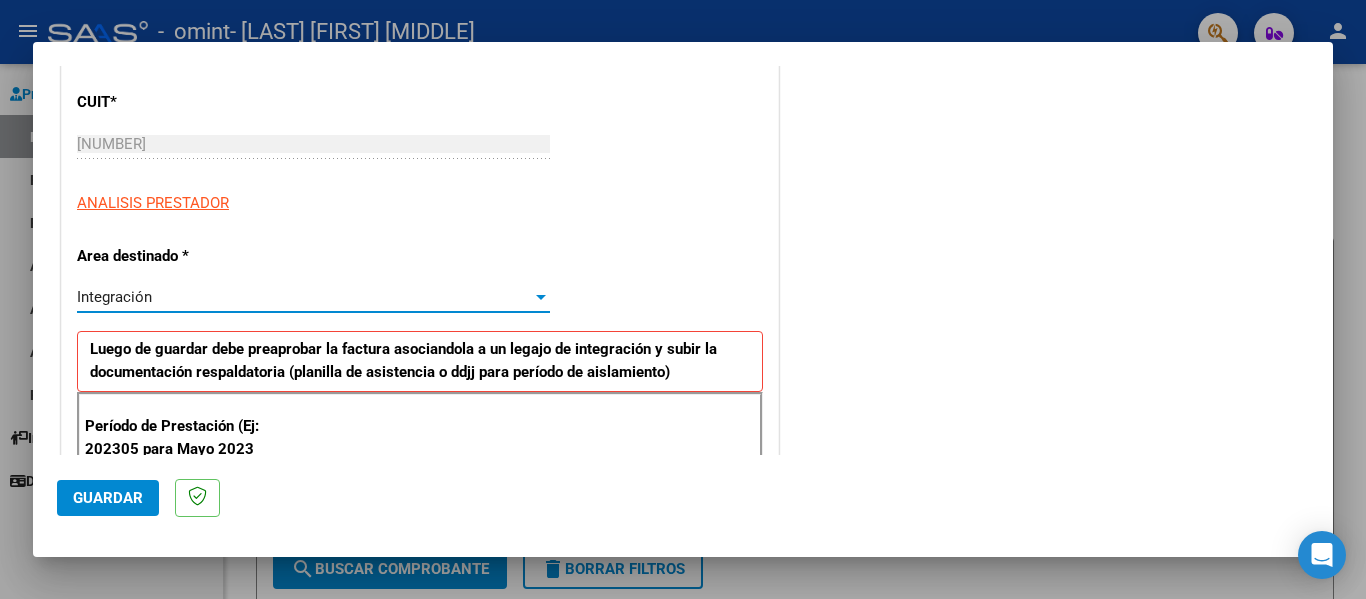 scroll, scrollTop: 300, scrollLeft: 0, axis: vertical 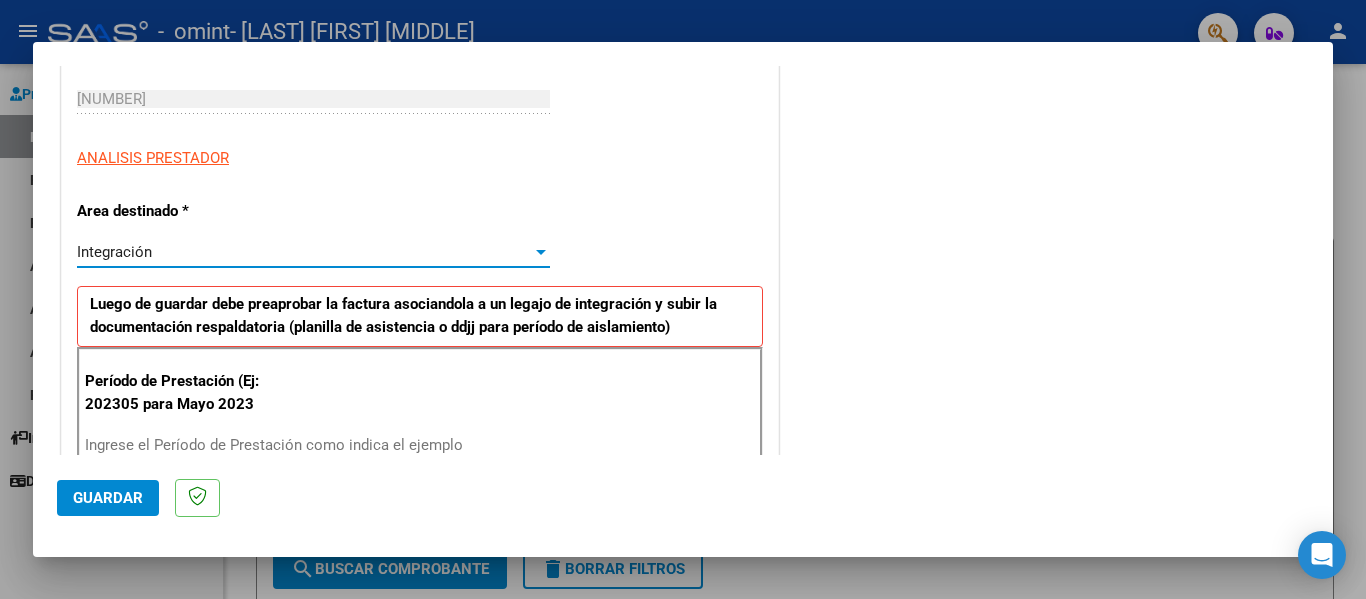 click at bounding box center [541, 252] 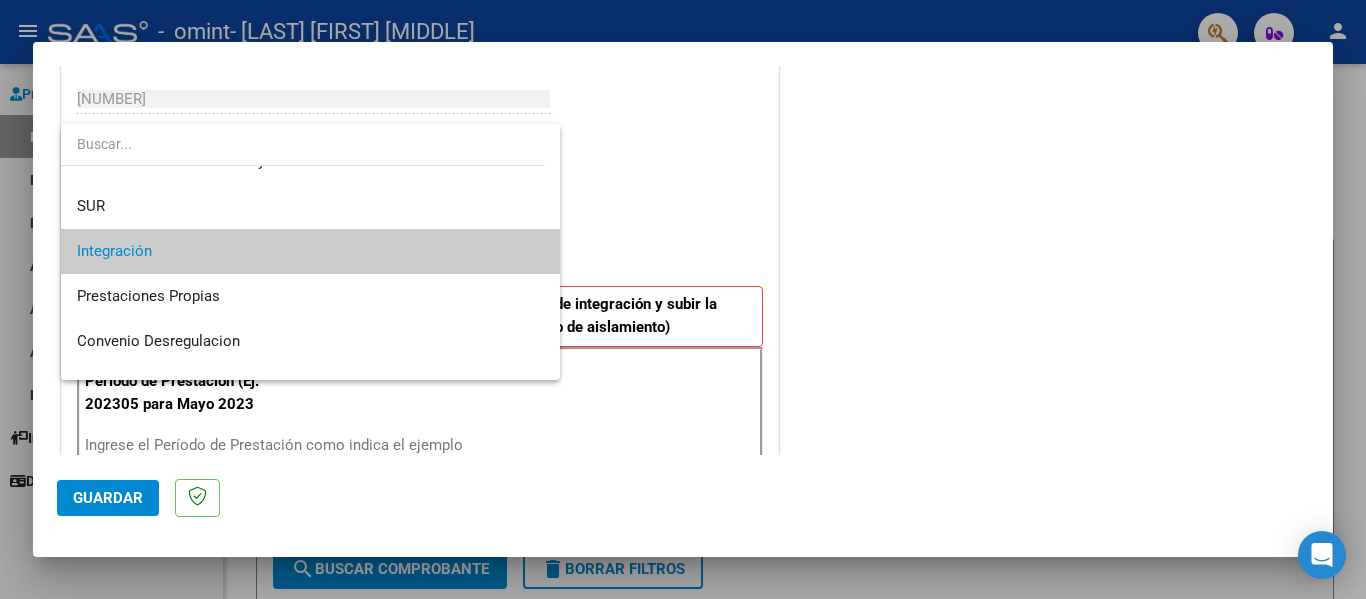 scroll, scrollTop: 149, scrollLeft: 0, axis: vertical 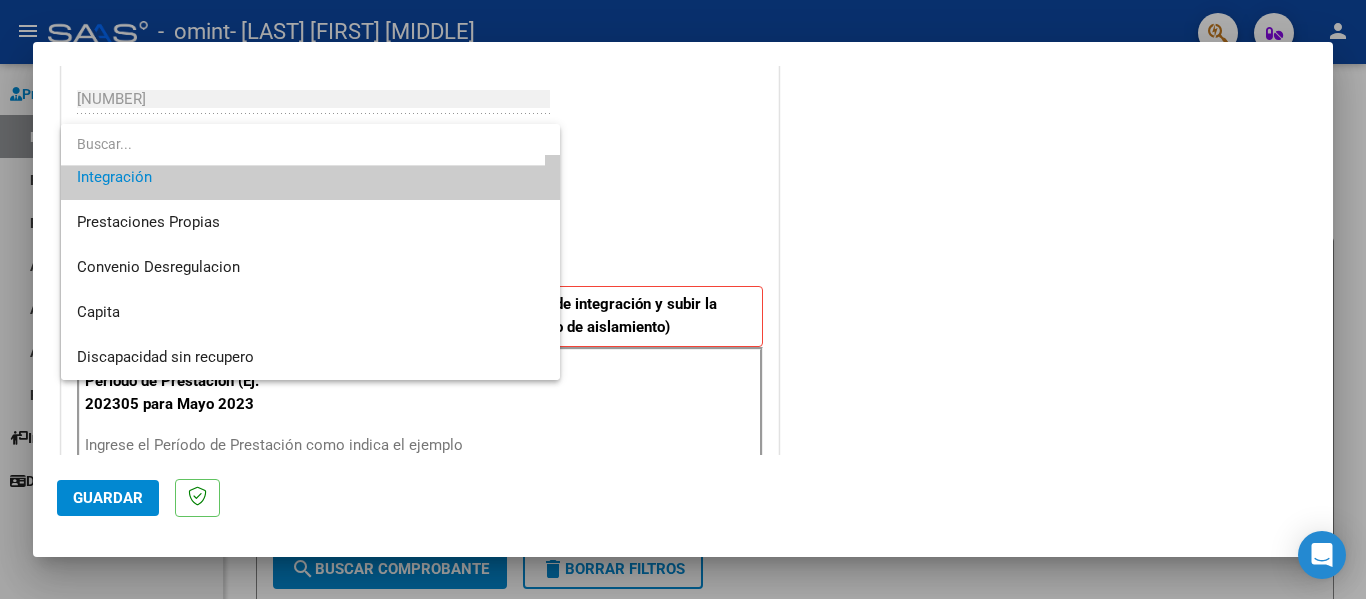click at bounding box center [683, 299] 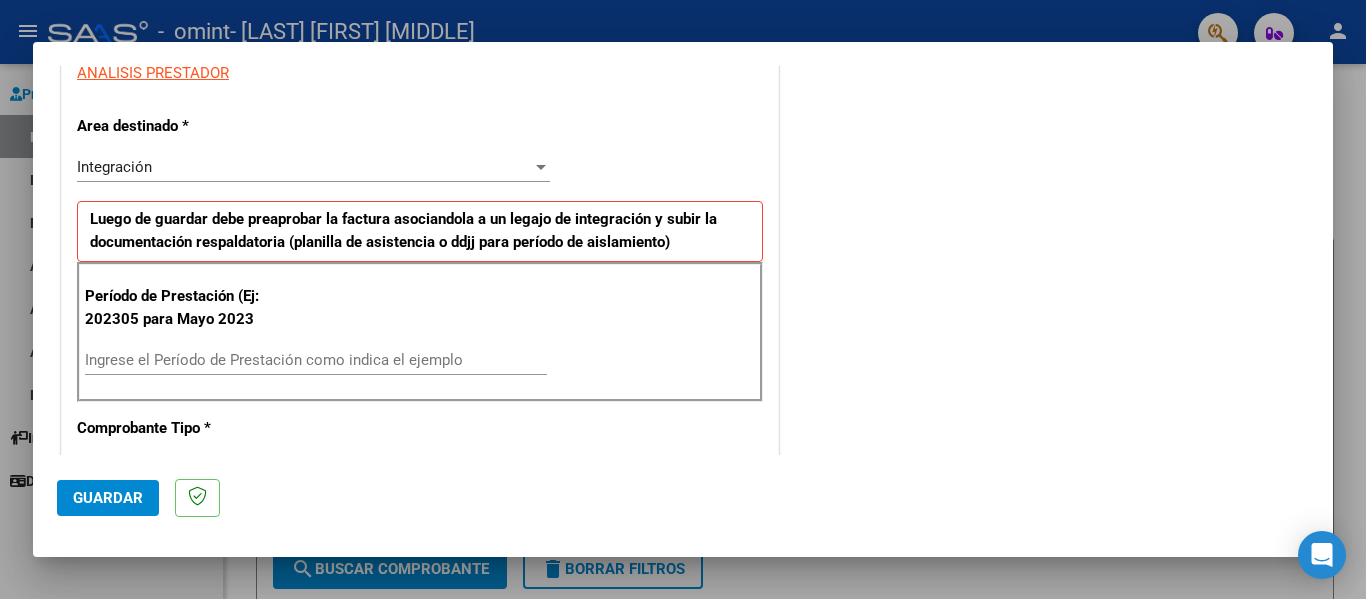 scroll, scrollTop: 500, scrollLeft: 0, axis: vertical 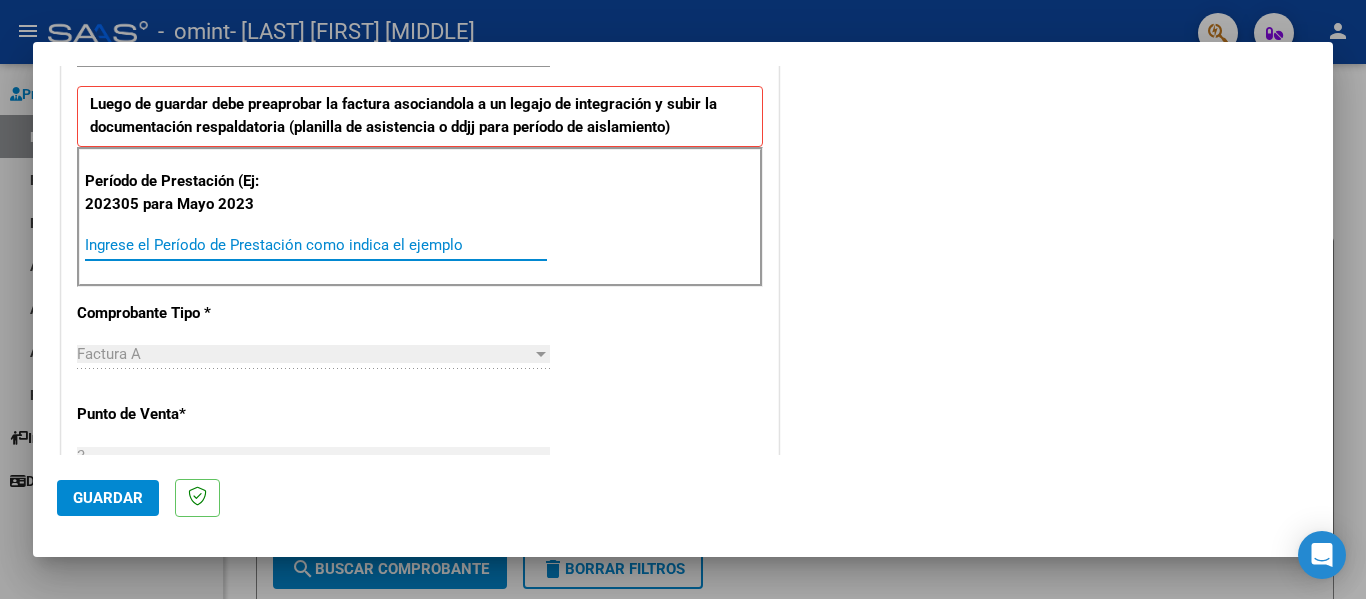 click on "Ingrese el Período de Prestación como indica el ejemplo" at bounding box center (316, 245) 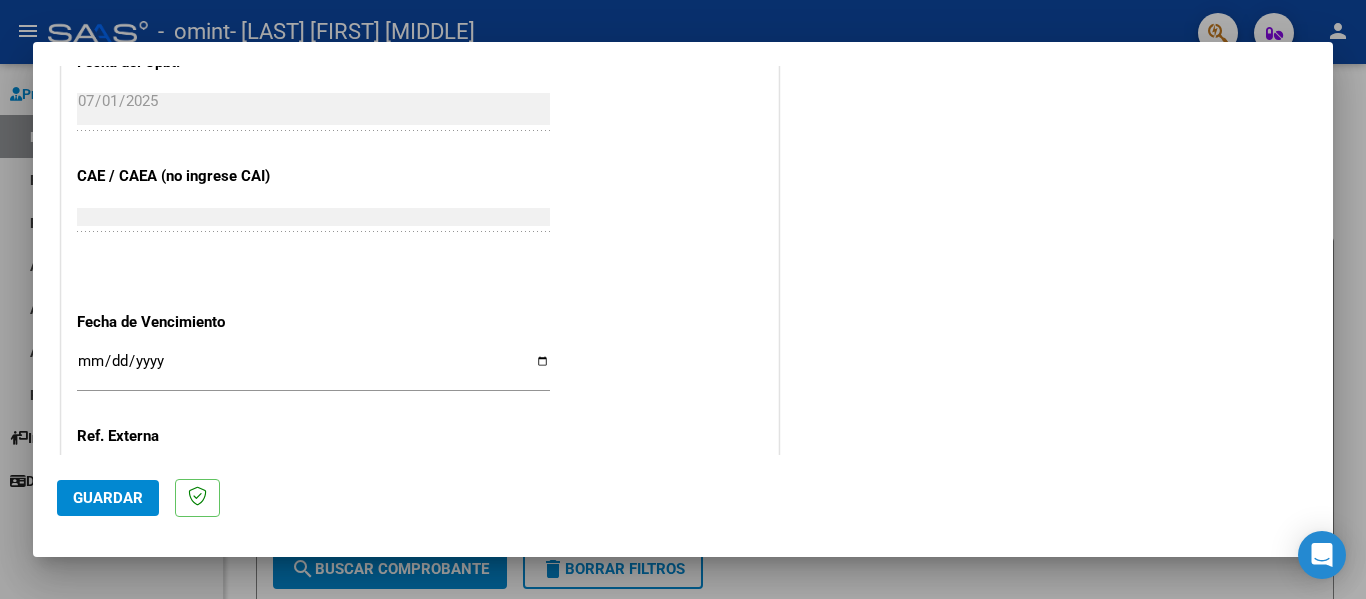 scroll, scrollTop: 1200, scrollLeft: 0, axis: vertical 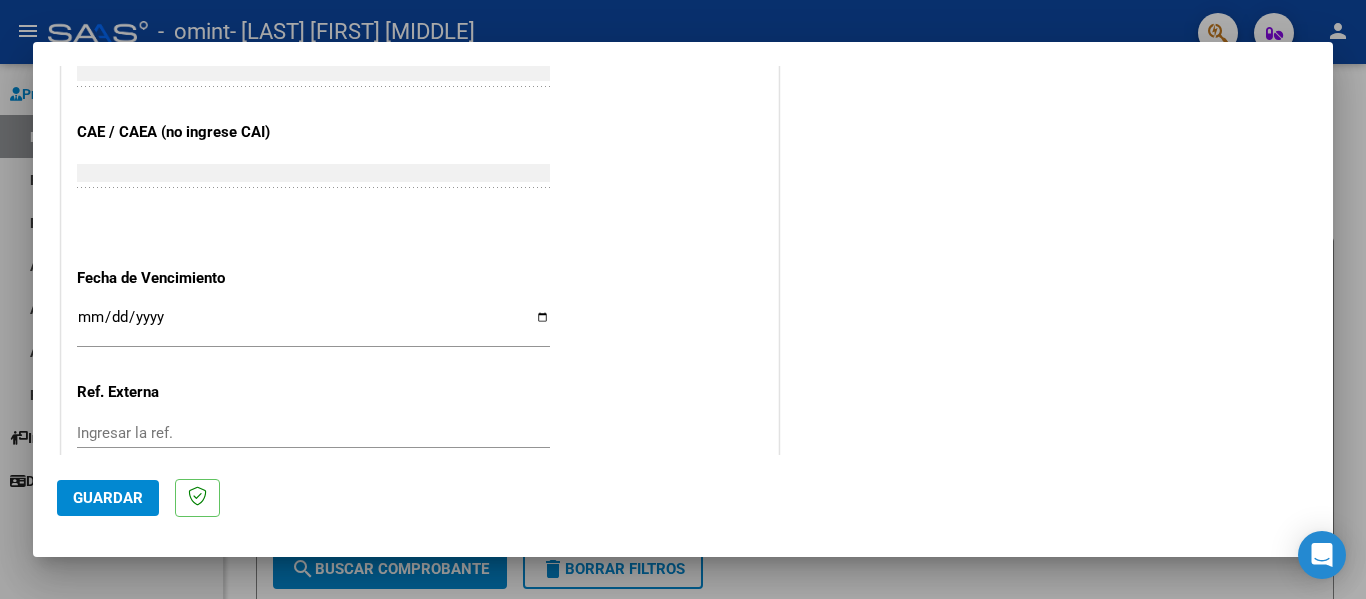 type on "202506" 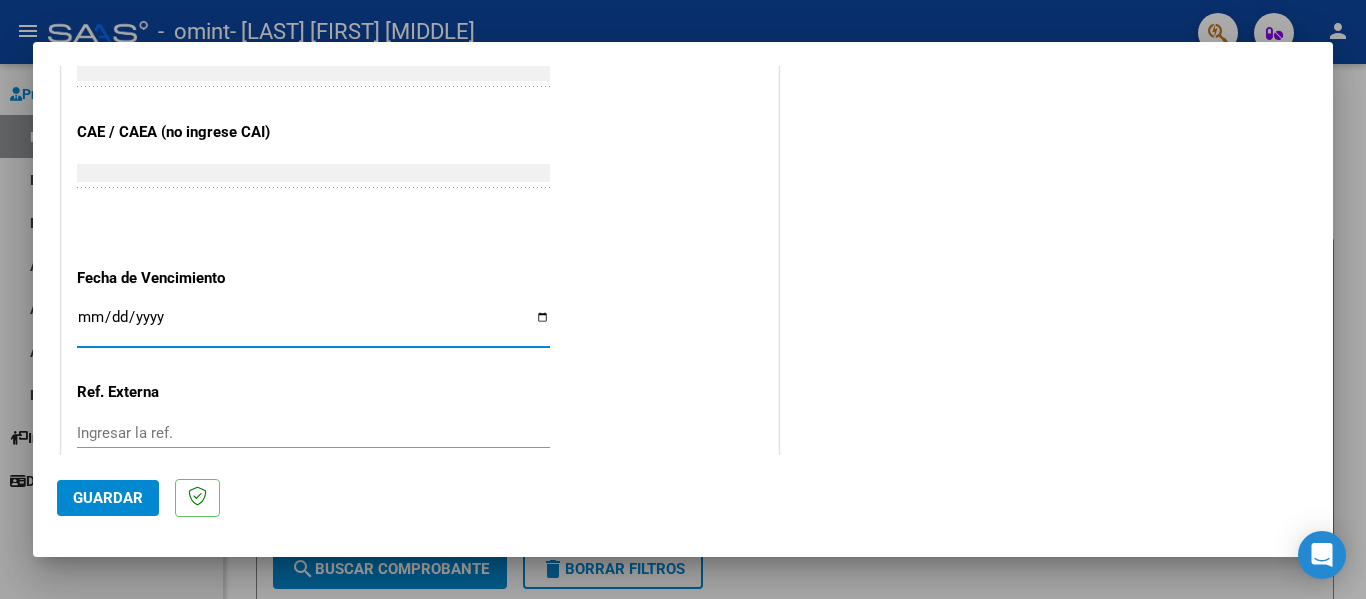 click on "Ingresar la fecha" at bounding box center [313, 325] 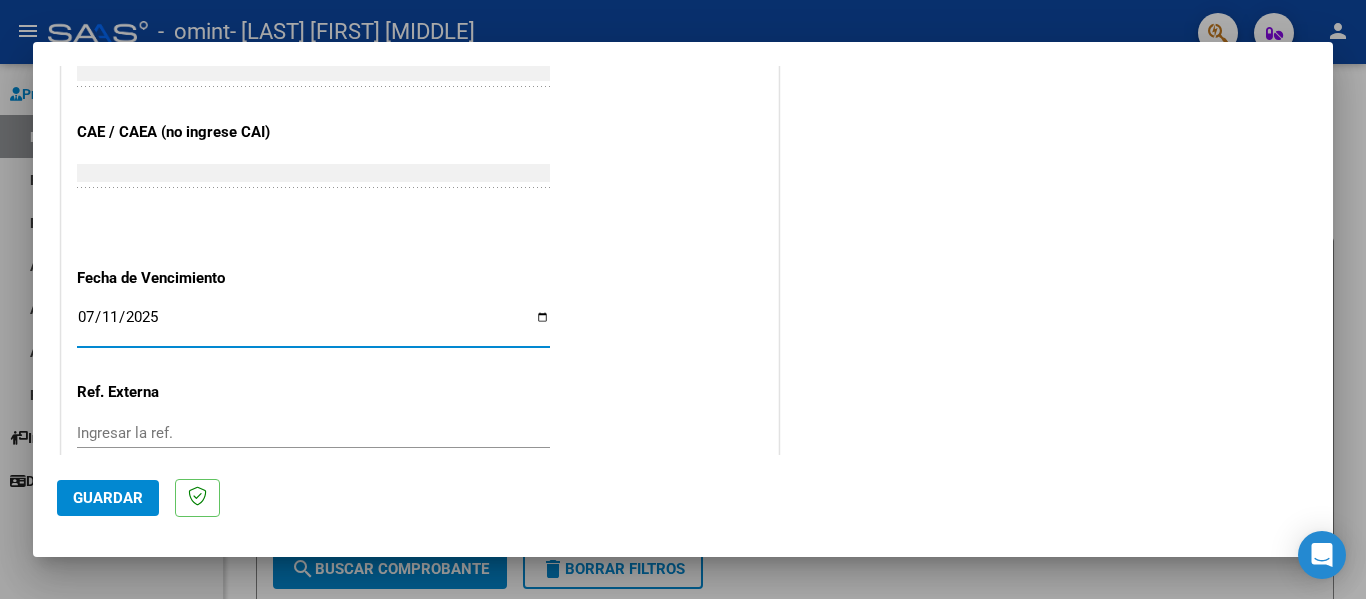 type on "2025-07-11" 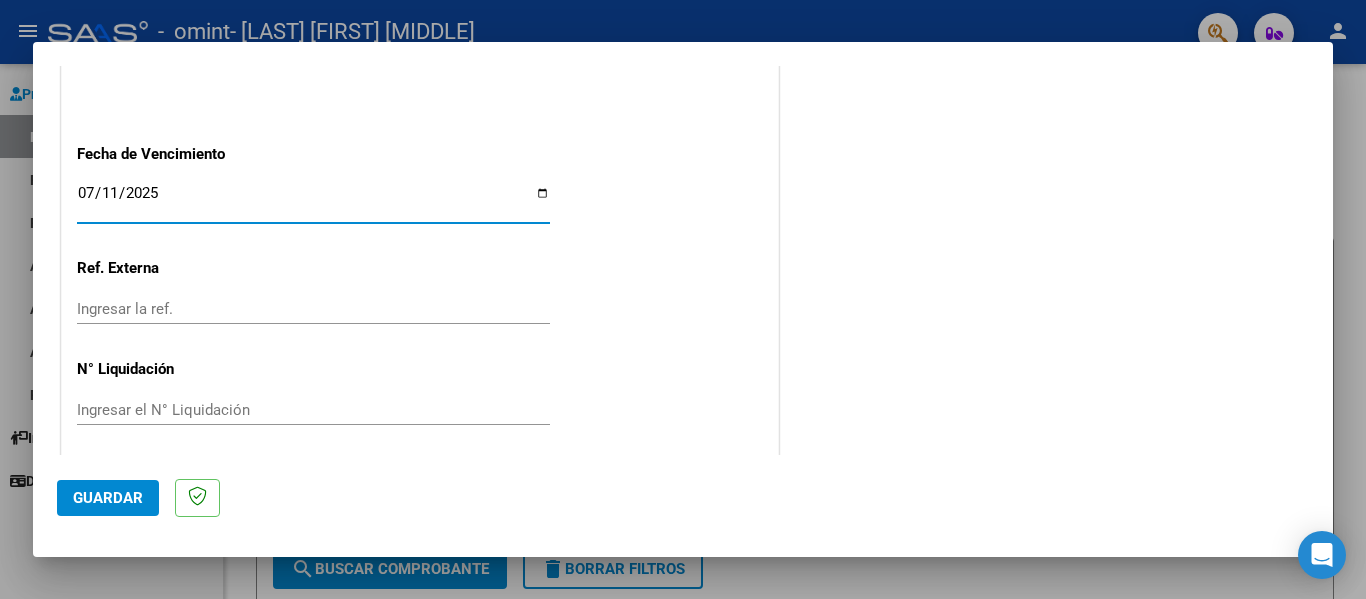 scroll, scrollTop: 1333, scrollLeft: 0, axis: vertical 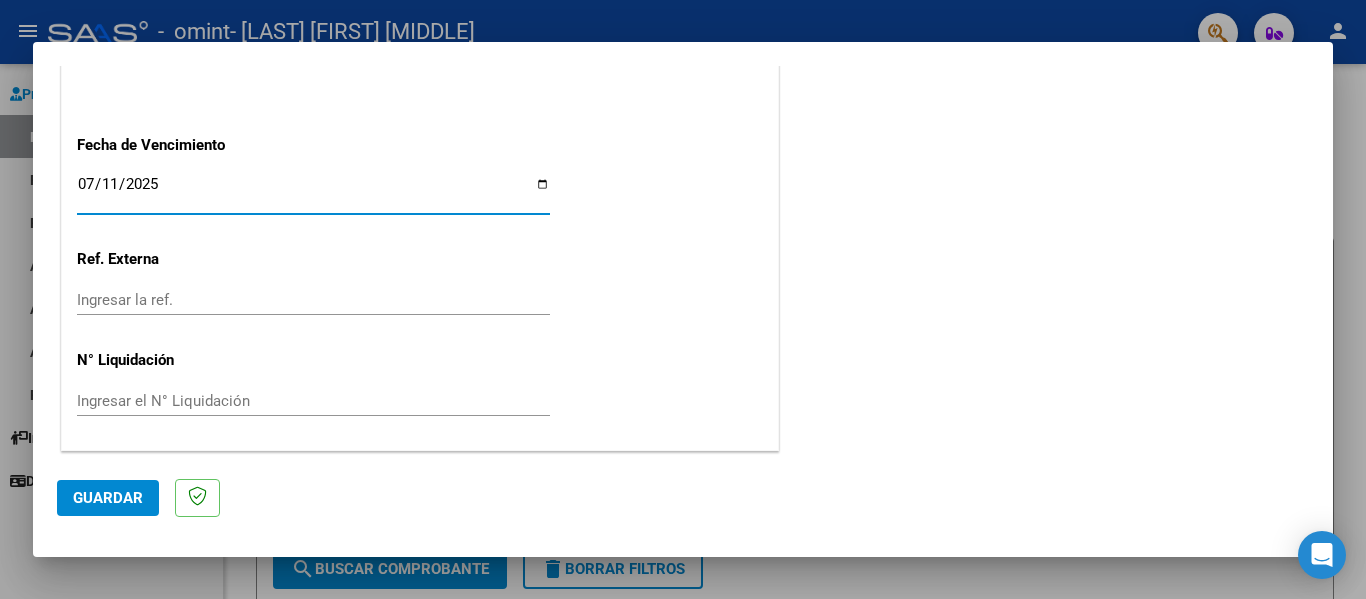 click on "Guardar" 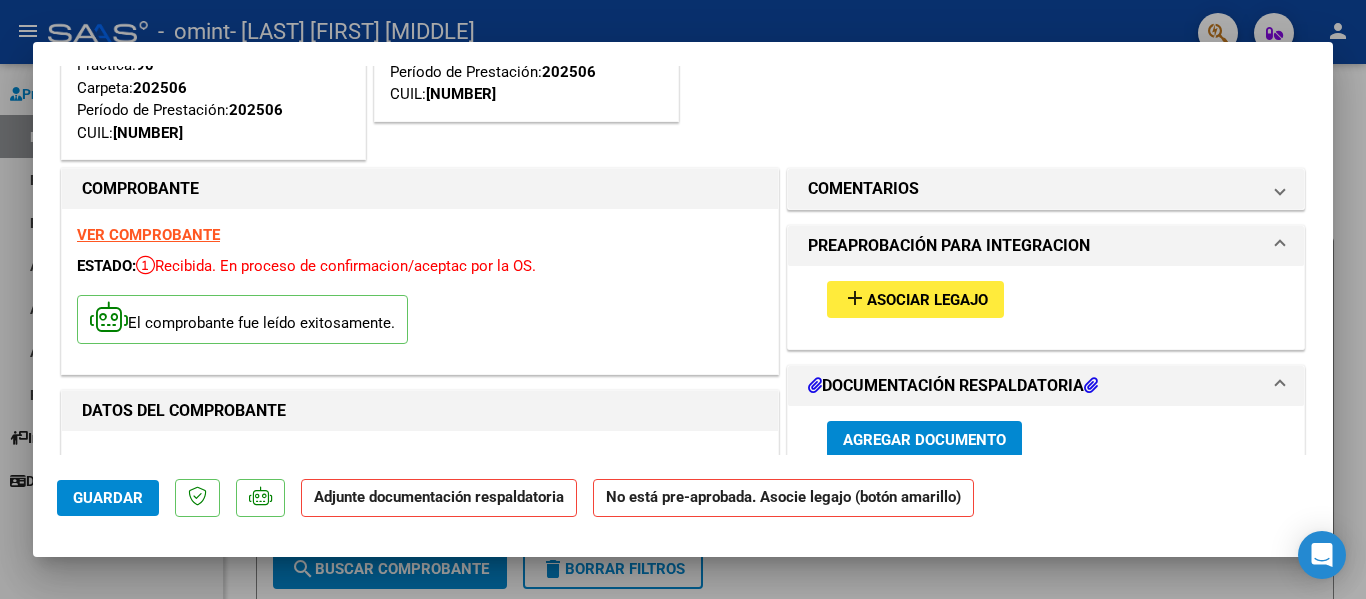 scroll, scrollTop: 300, scrollLeft: 0, axis: vertical 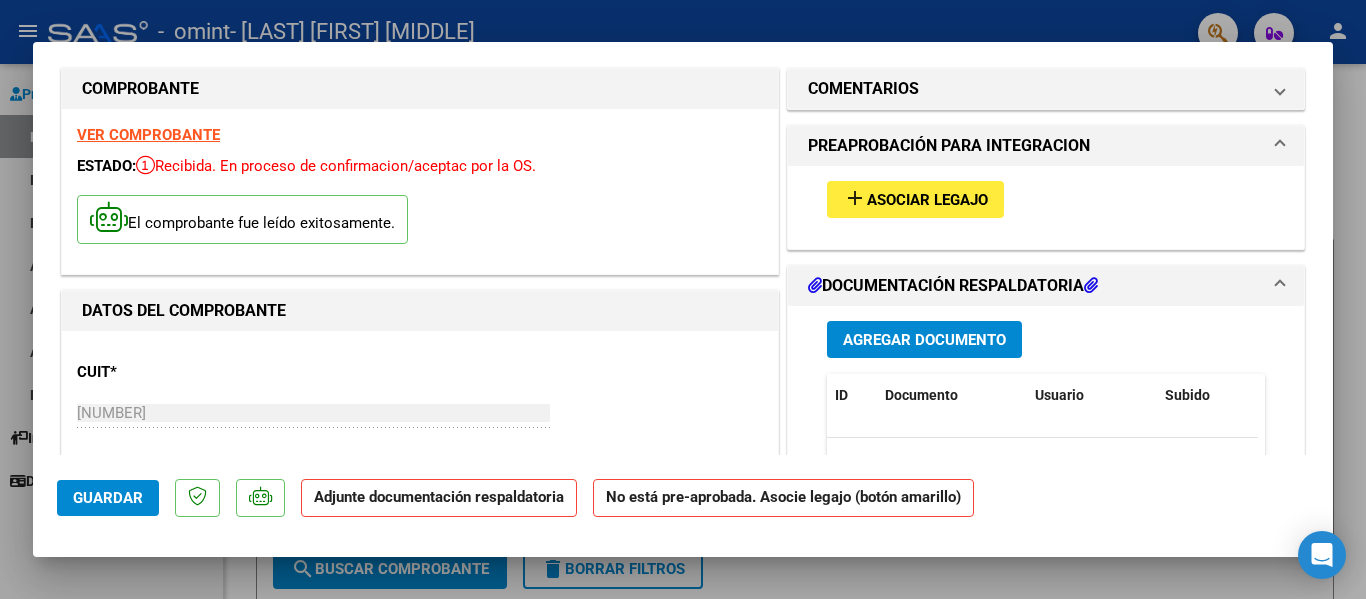 click on "Agregar Documento" at bounding box center [924, 340] 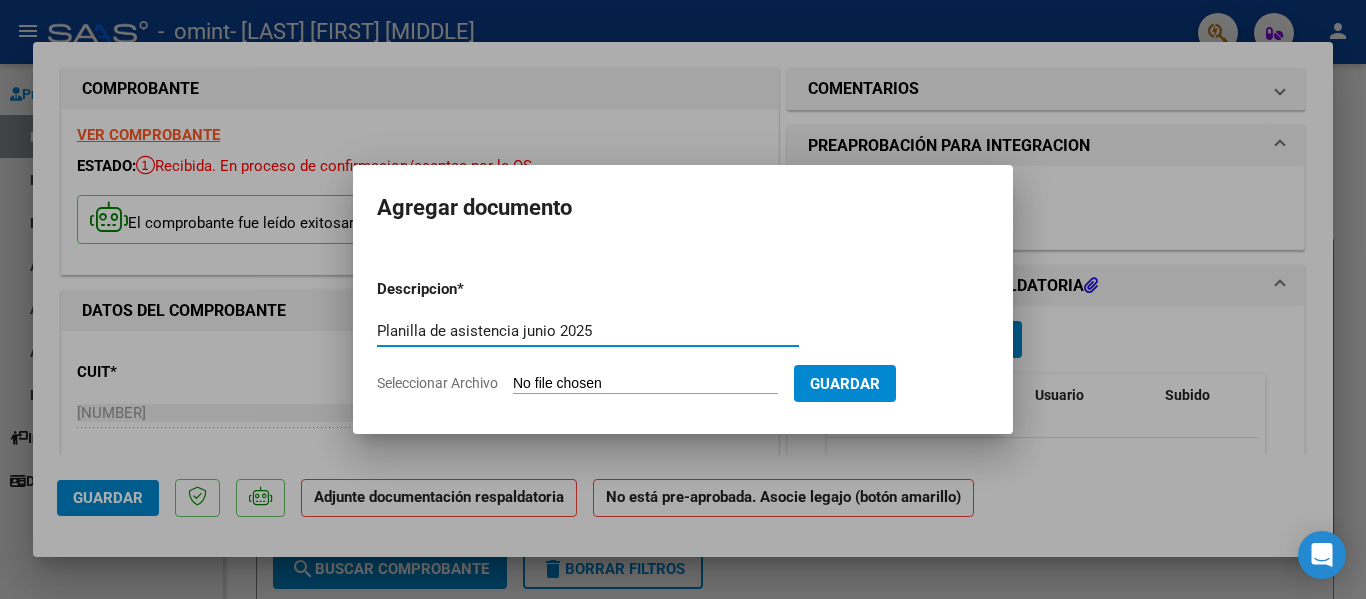type on "Planilla de asistencia junio 2025" 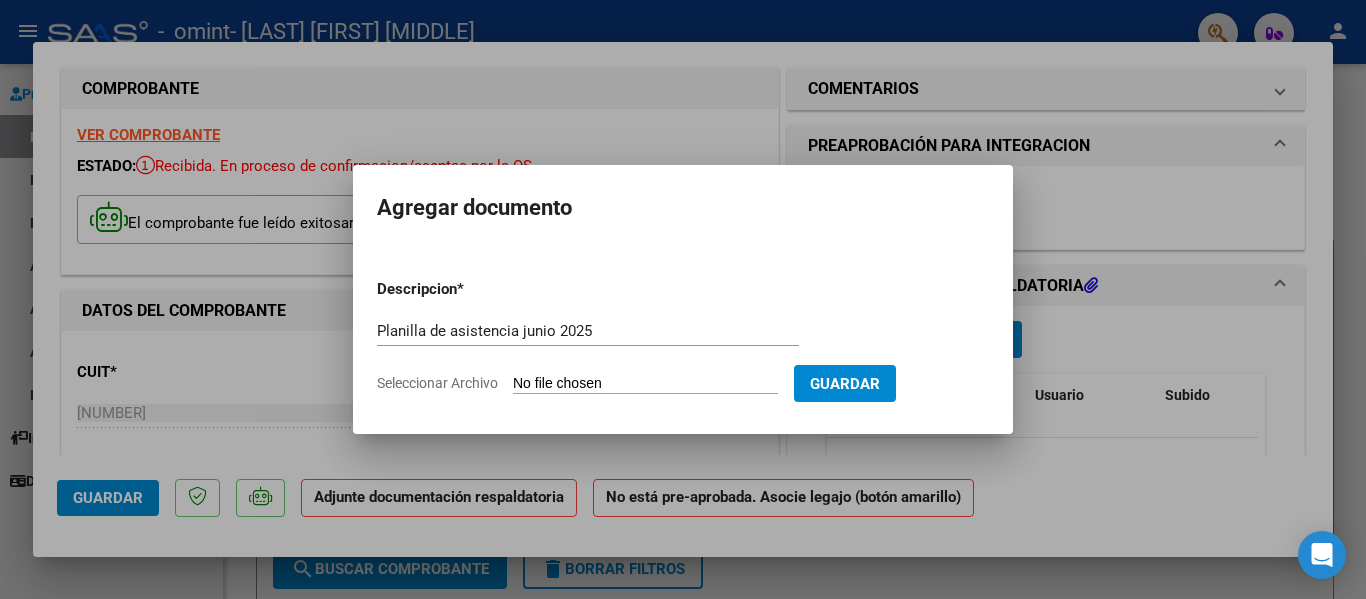 click on "Seleccionar Archivo" at bounding box center [645, 384] 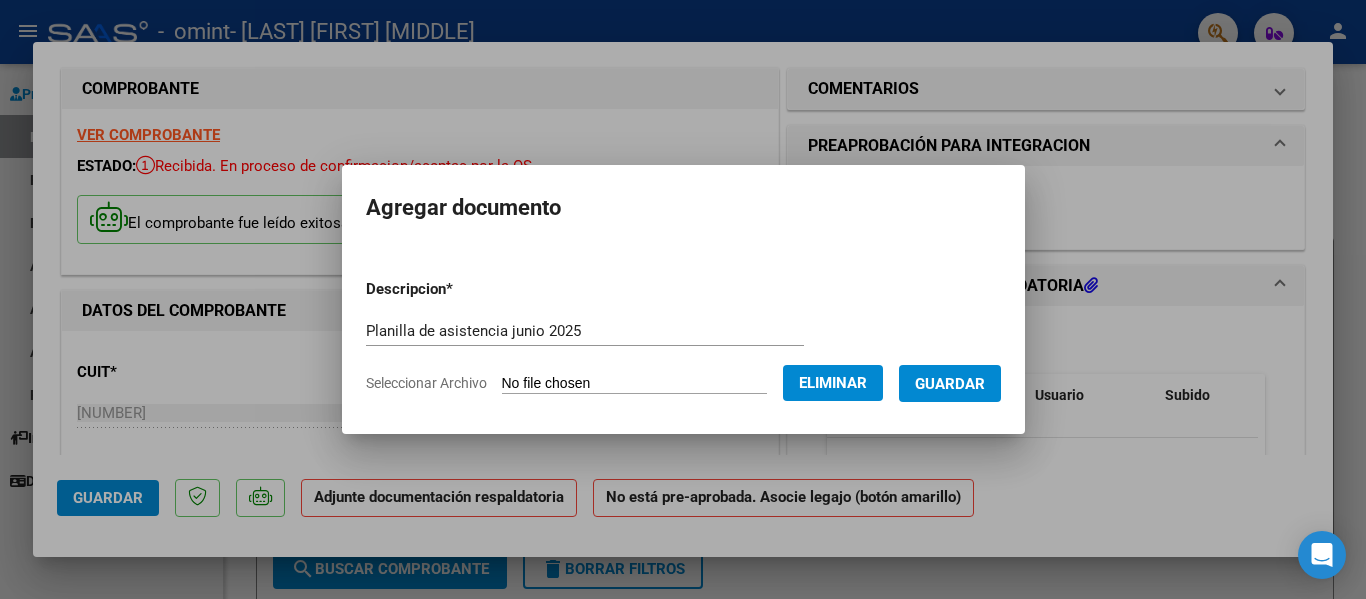 click on "Guardar" at bounding box center [950, 384] 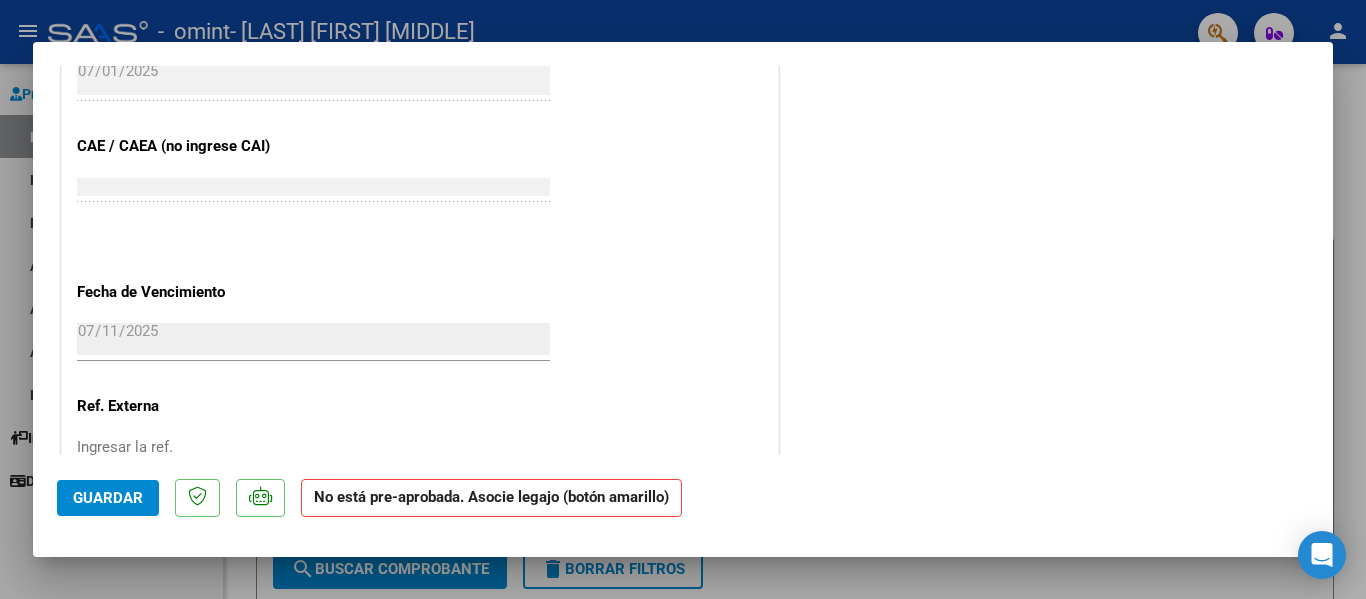 scroll, scrollTop: 1324, scrollLeft: 0, axis: vertical 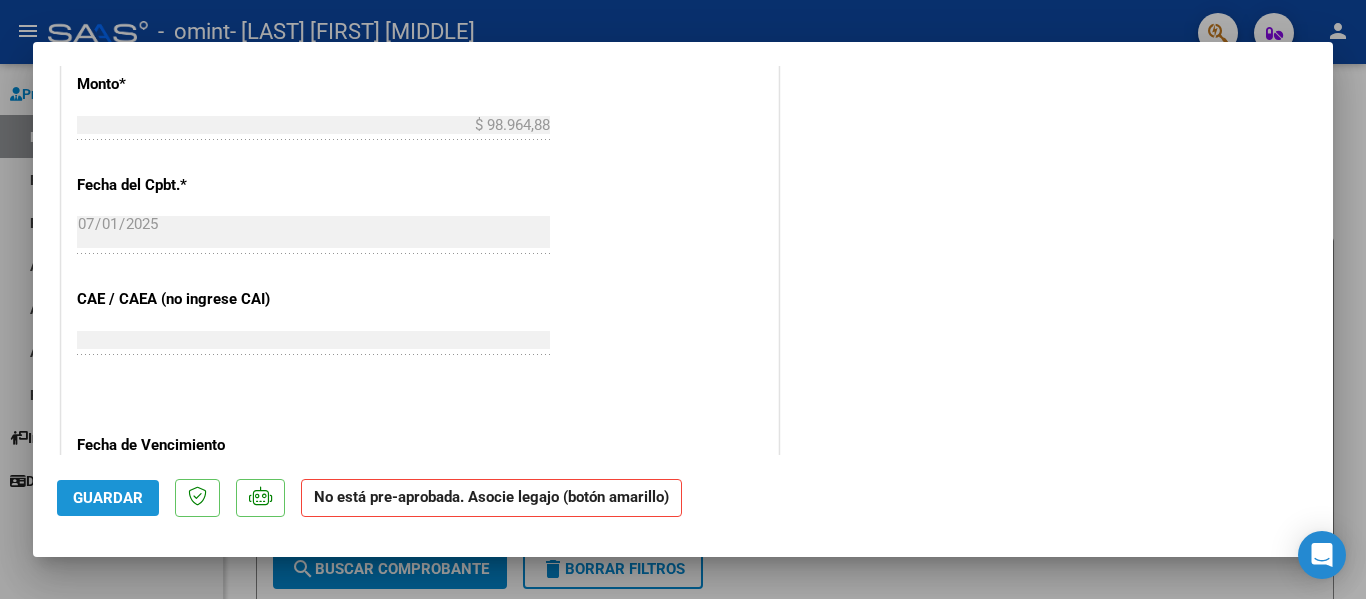 click on "Guardar" 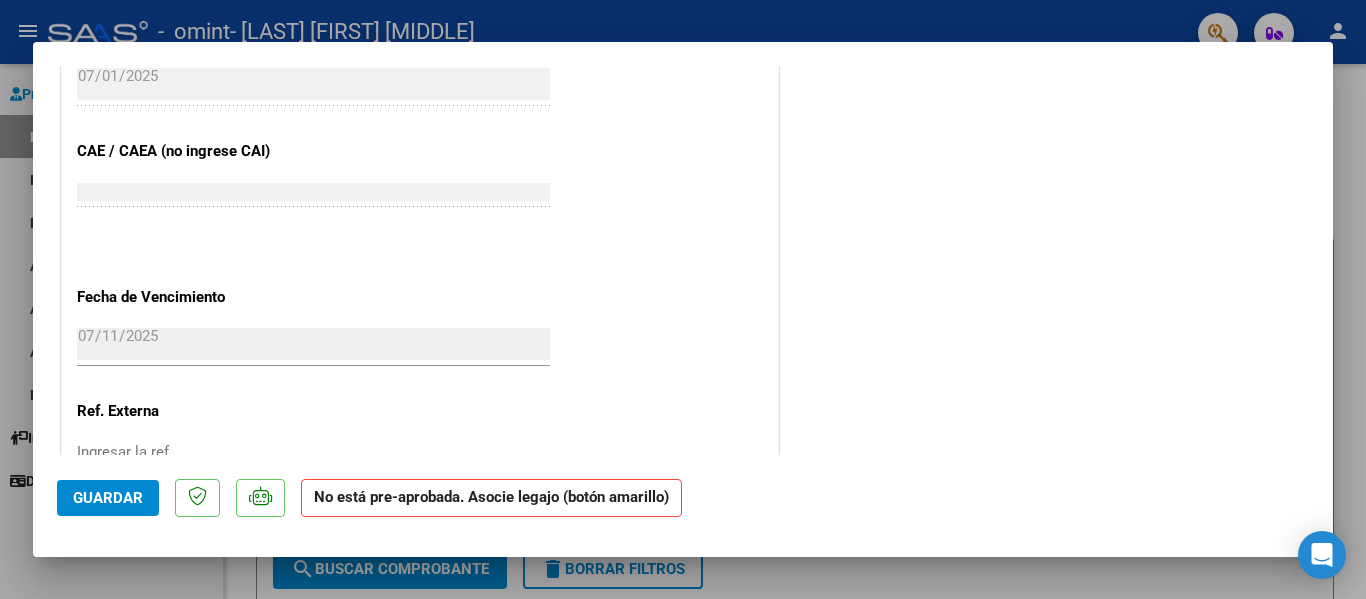scroll, scrollTop: 1624, scrollLeft: 0, axis: vertical 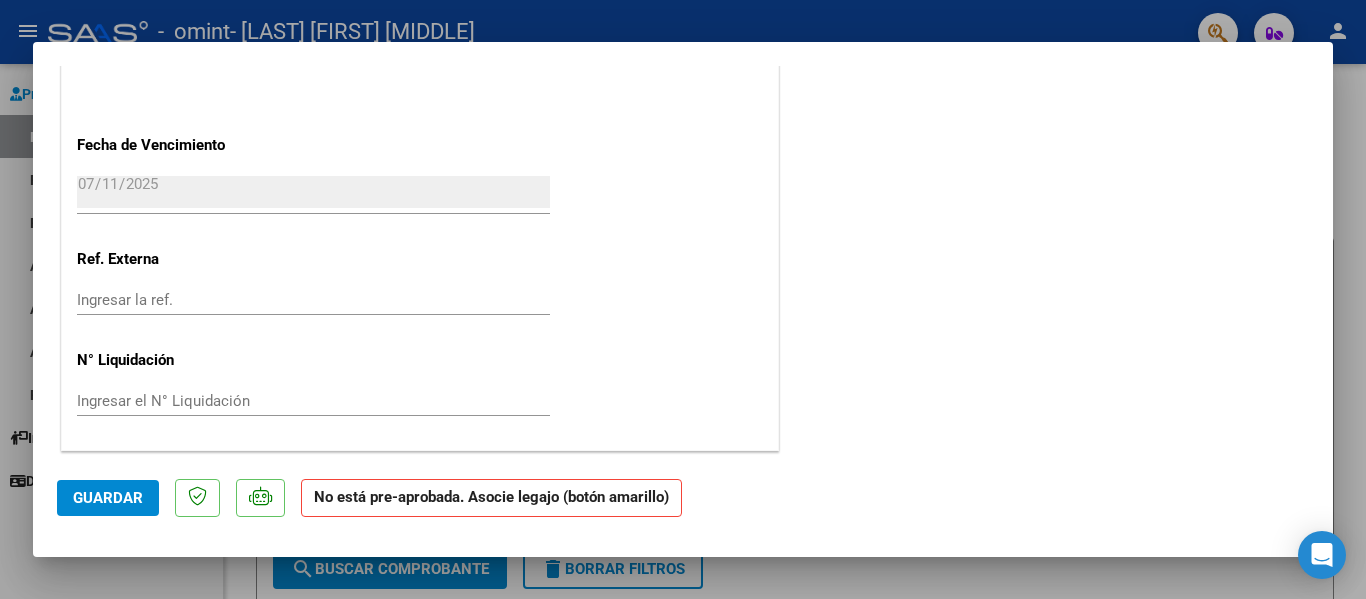click on "Guardar" 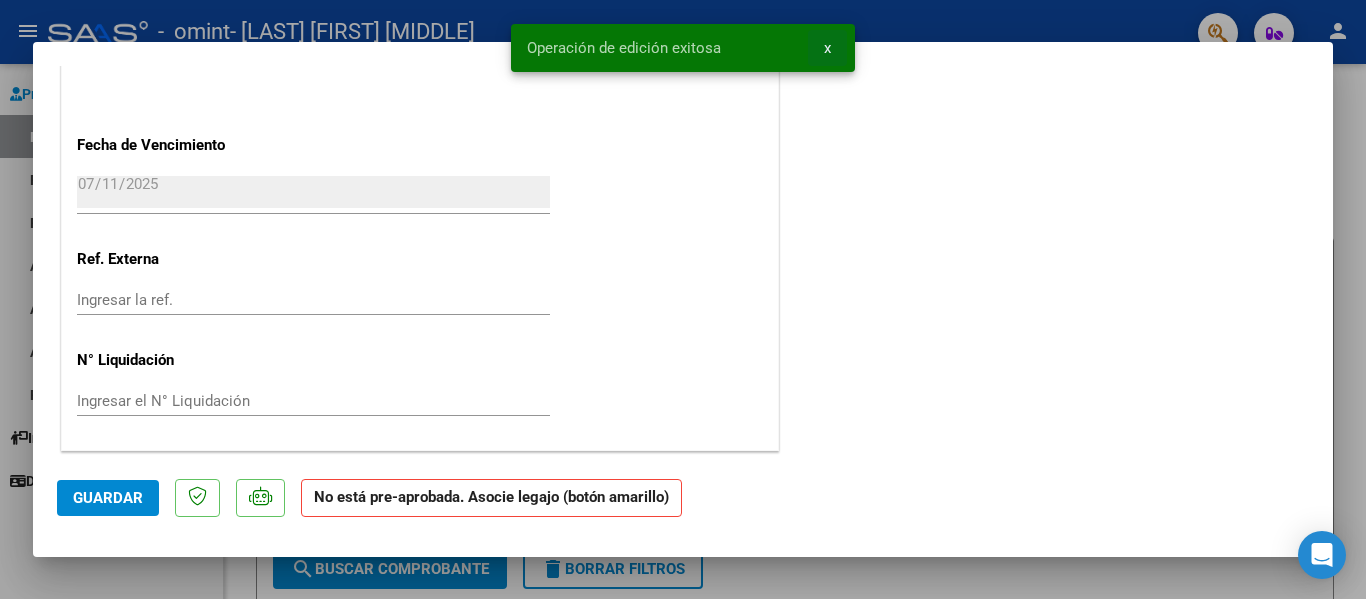 click on "x" at bounding box center (827, 48) 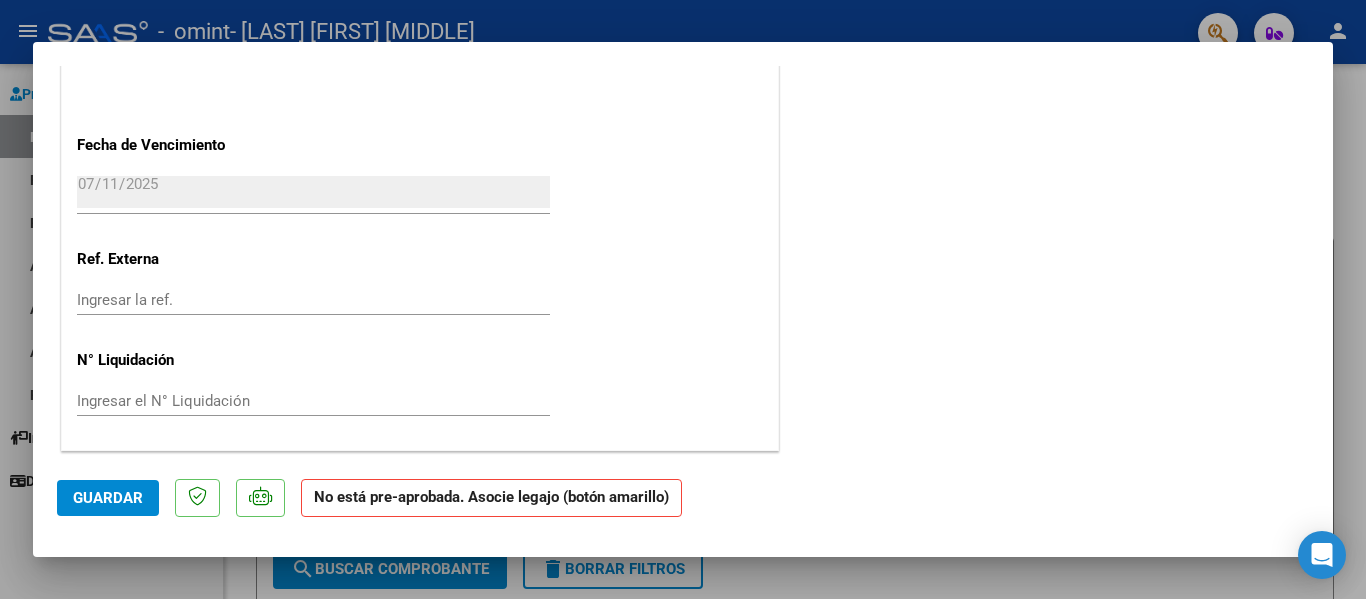 click at bounding box center [683, 299] 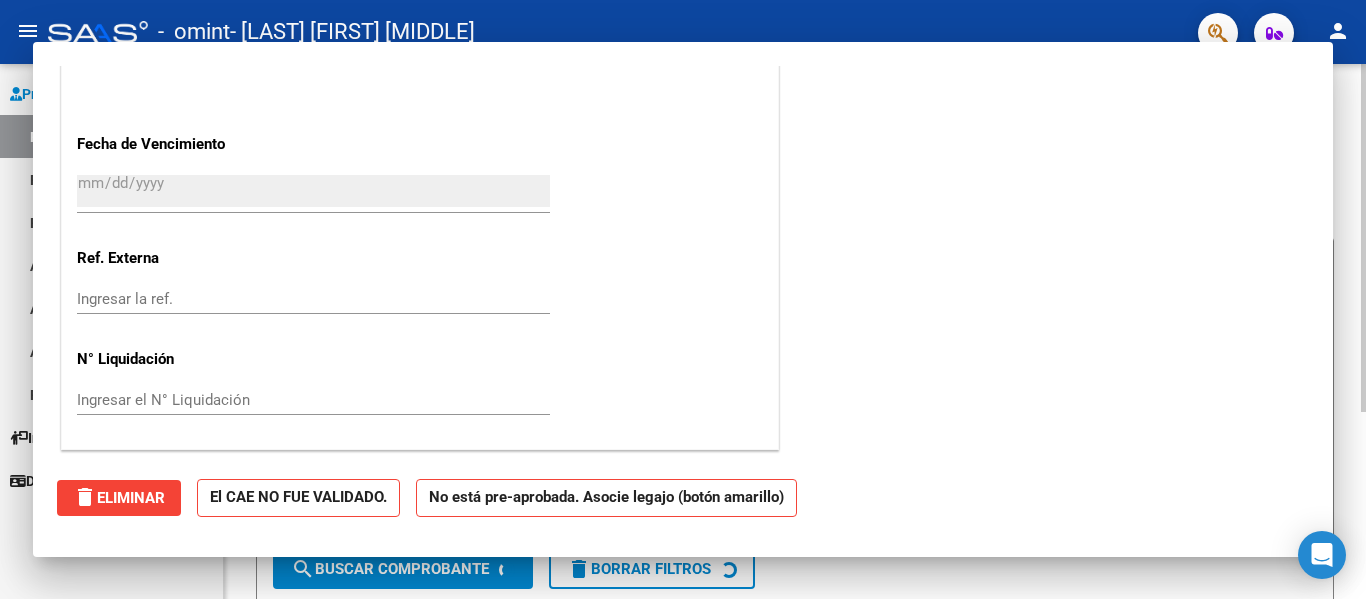 scroll, scrollTop: 0, scrollLeft: 0, axis: both 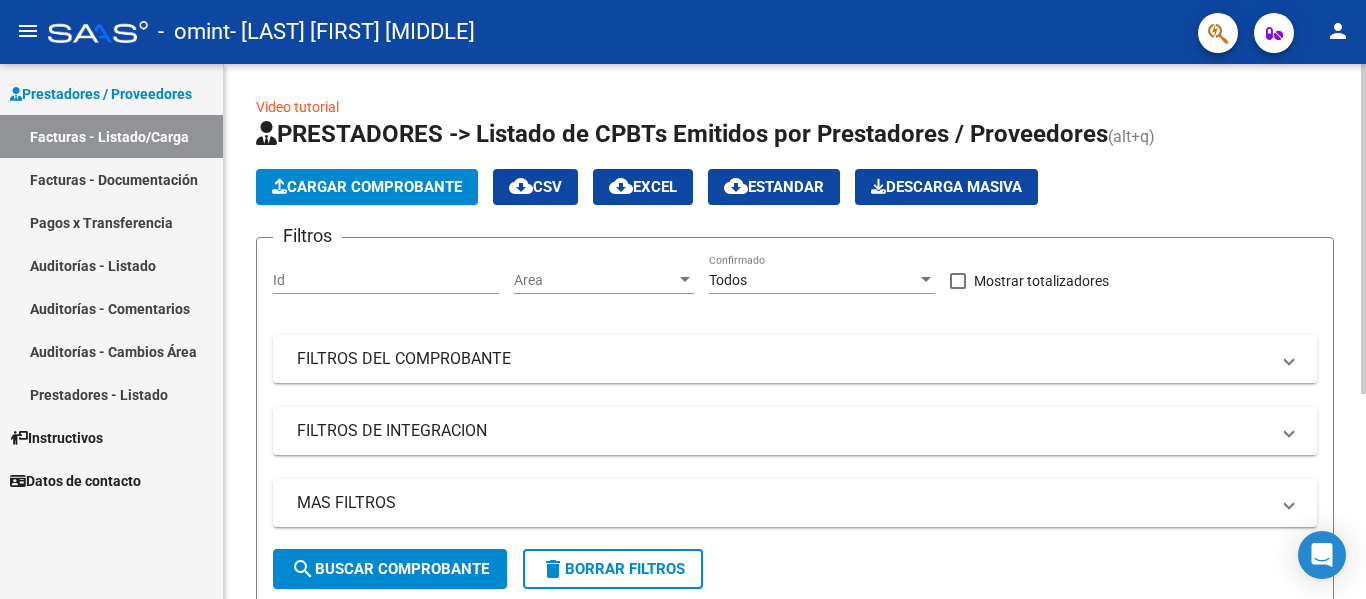 click on "Cargar Comprobante" 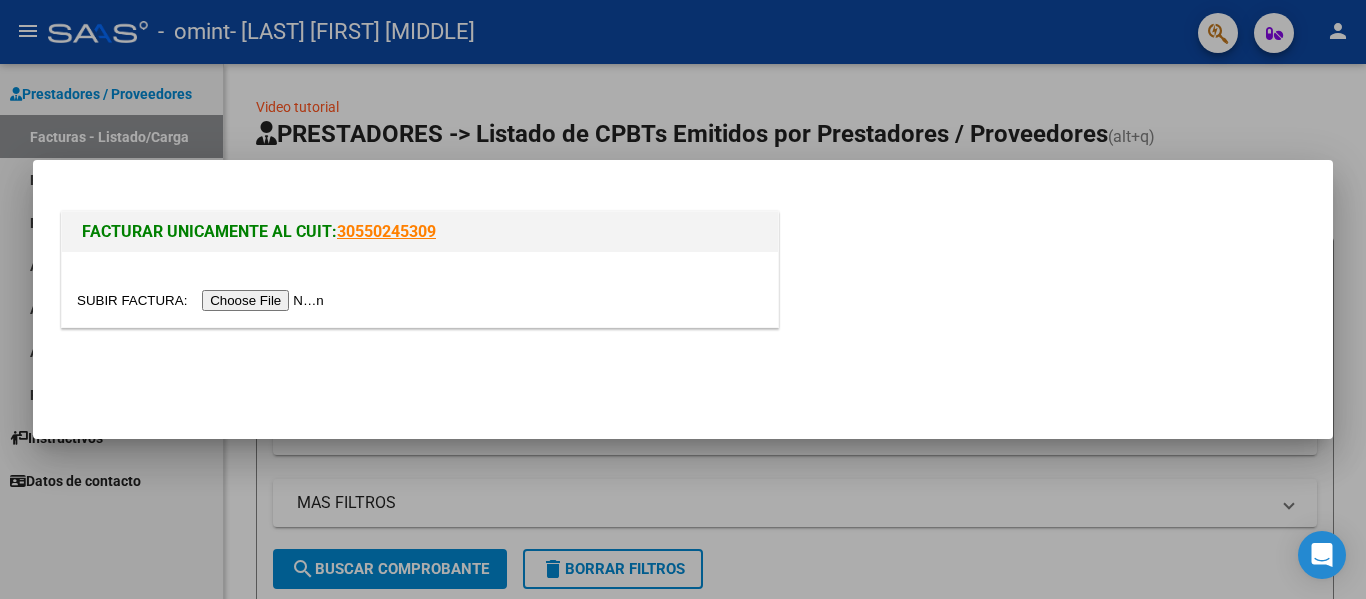 click at bounding box center [203, 300] 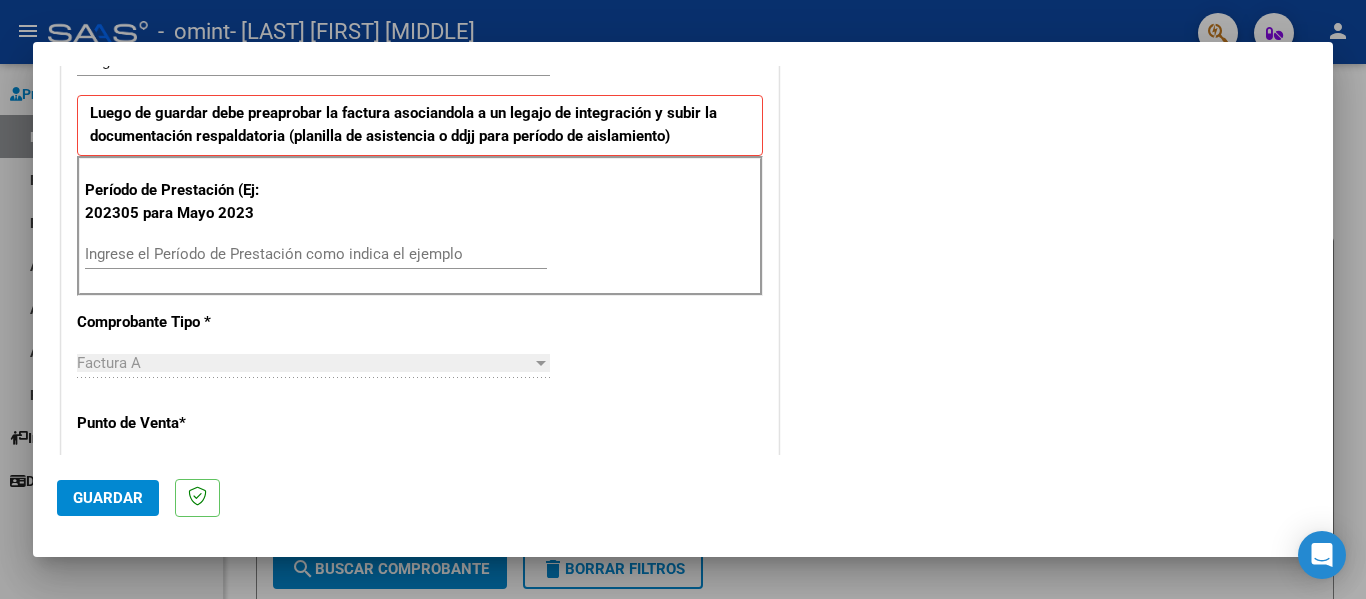 scroll, scrollTop: 500, scrollLeft: 0, axis: vertical 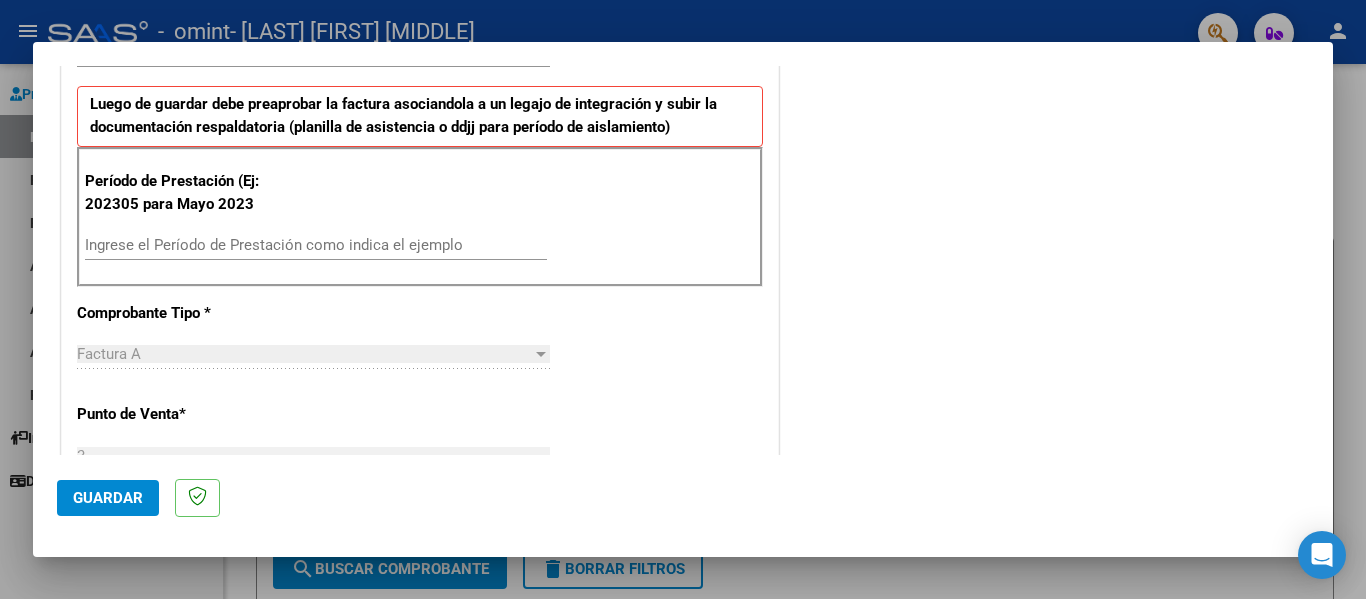click on "Ingrese el Período de Prestación como indica el ejemplo" at bounding box center [316, 245] 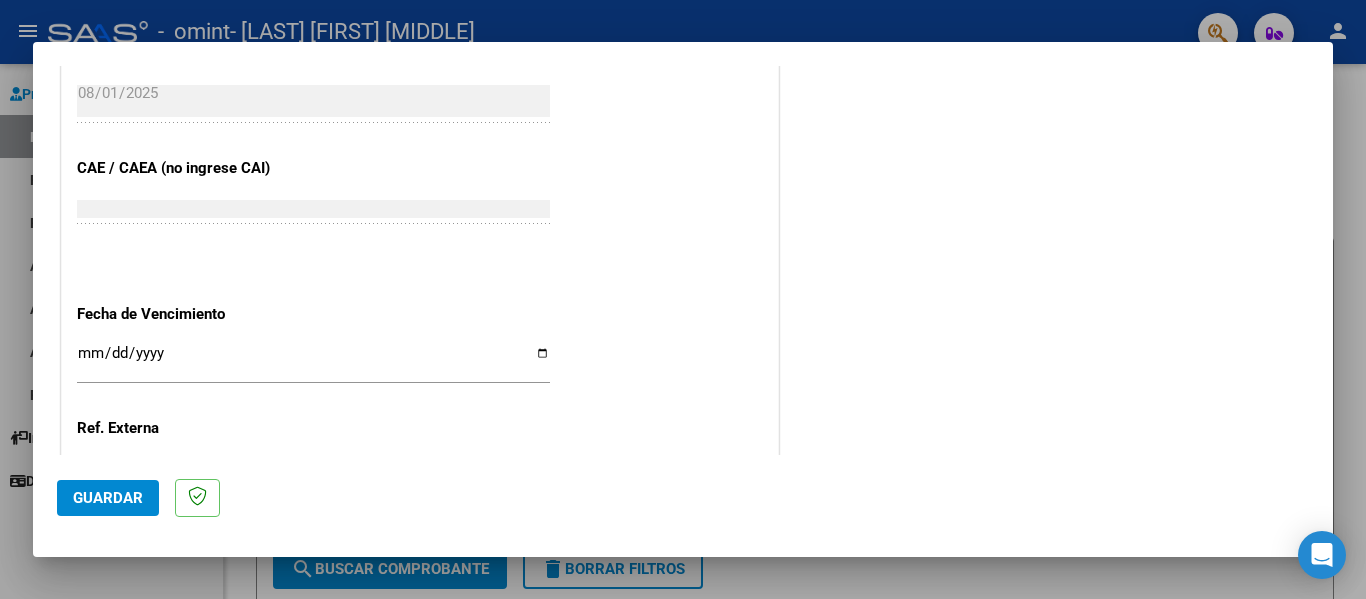 scroll, scrollTop: 1200, scrollLeft: 0, axis: vertical 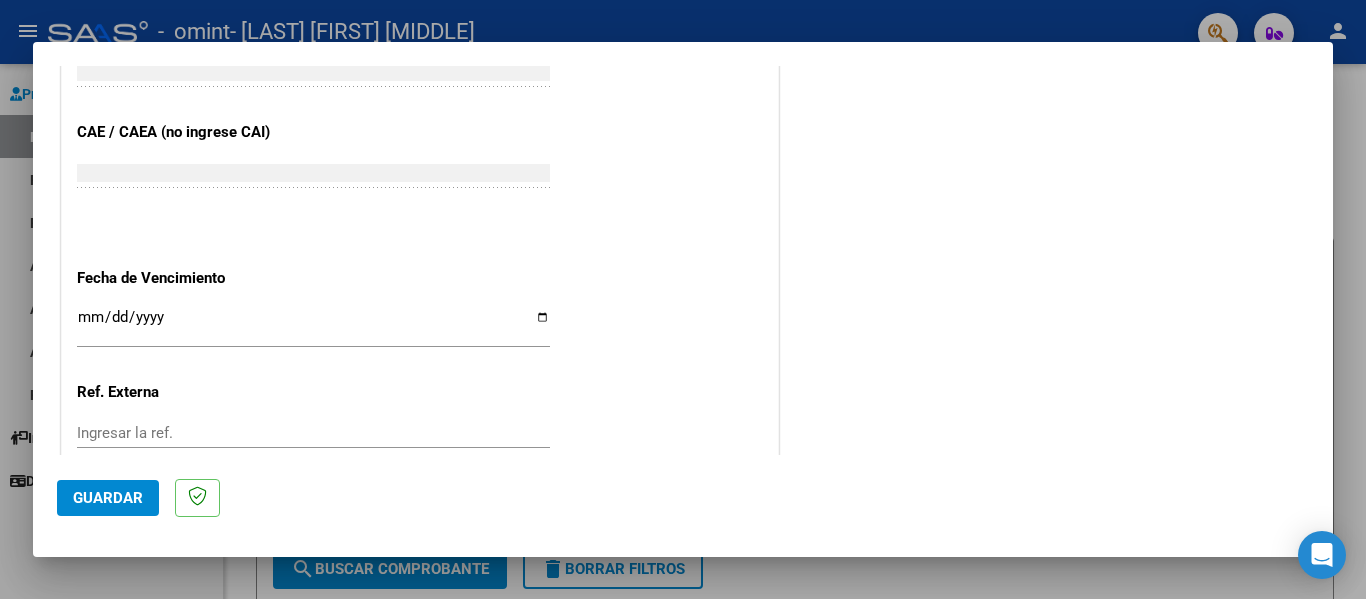 type on "202507" 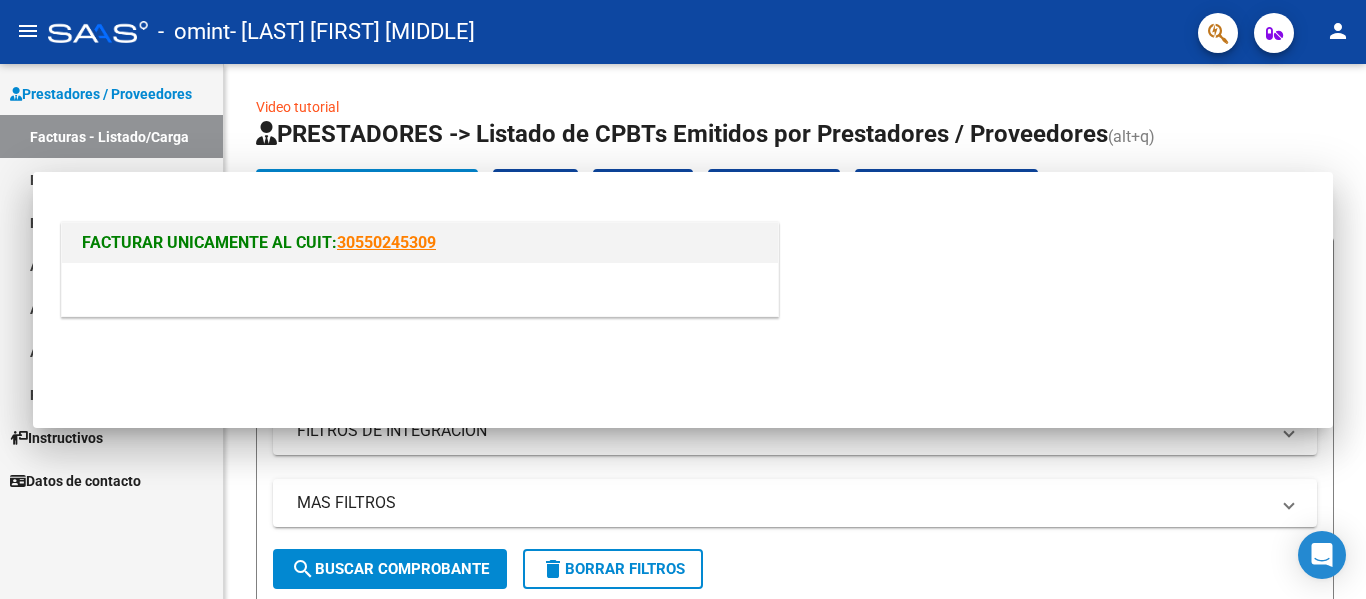 scroll, scrollTop: 0, scrollLeft: 0, axis: both 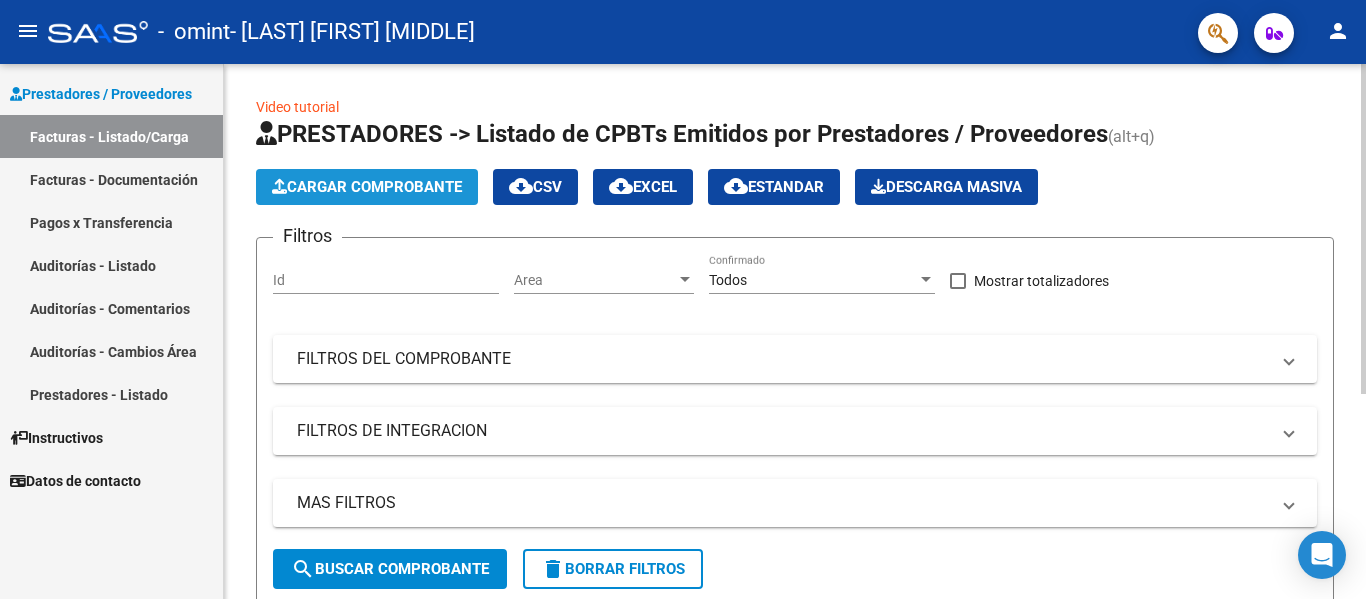 click on "Cargar Comprobante" 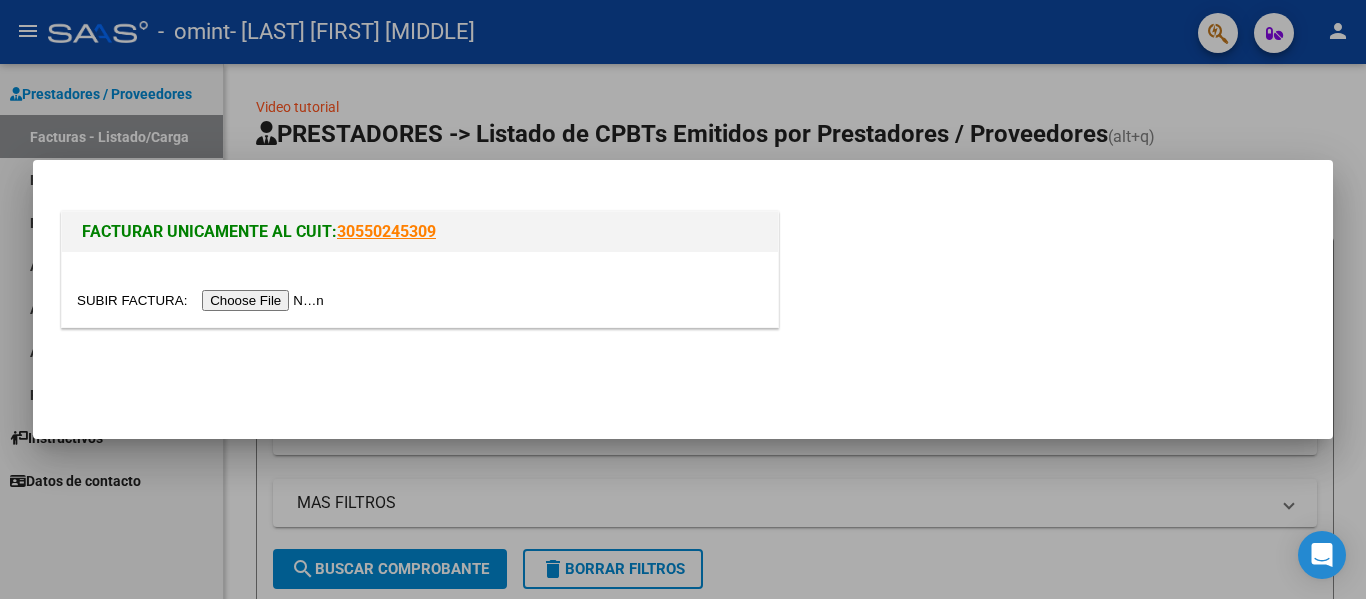 click at bounding box center [203, 300] 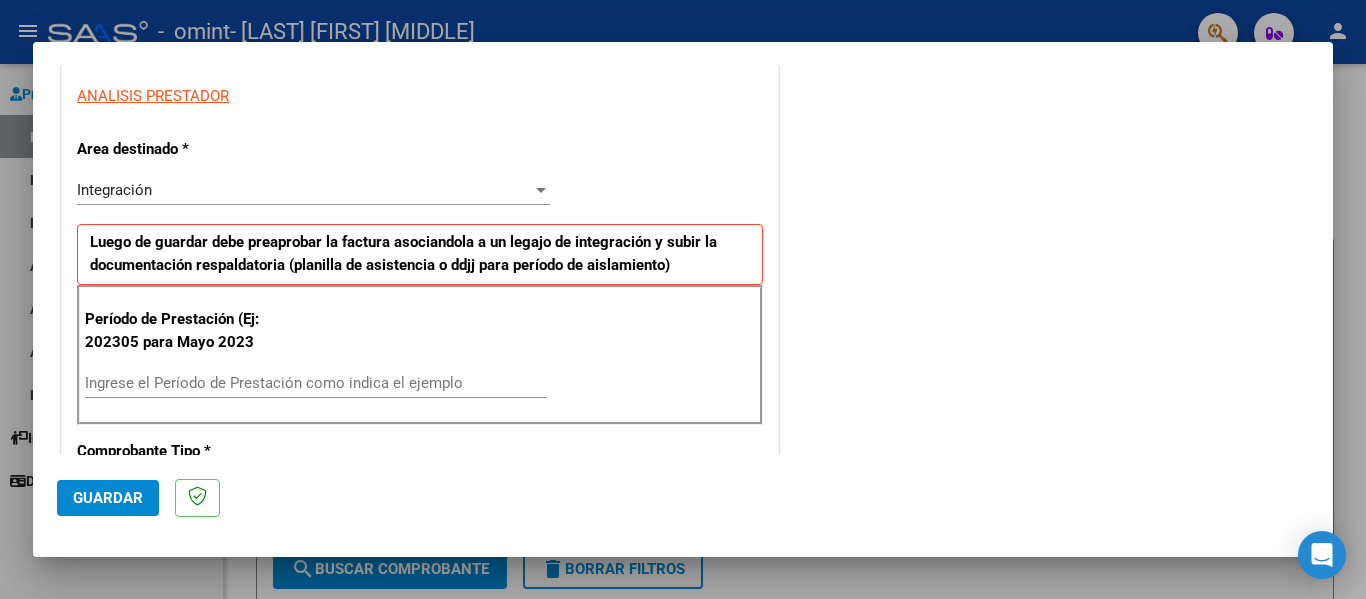 scroll, scrollTop: 400, scrollLeft: 0, axis: vertical 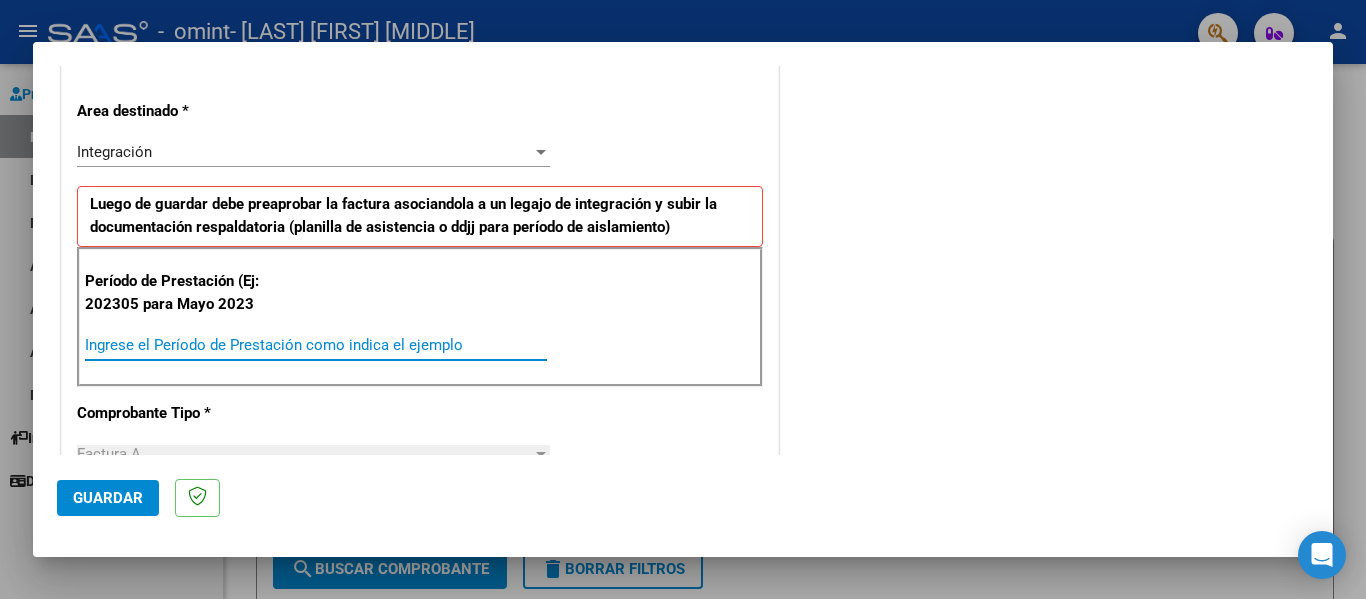 click on "Ingrese el Período de Prestación como indica el ejemplo" at bounding box center (316, 345) 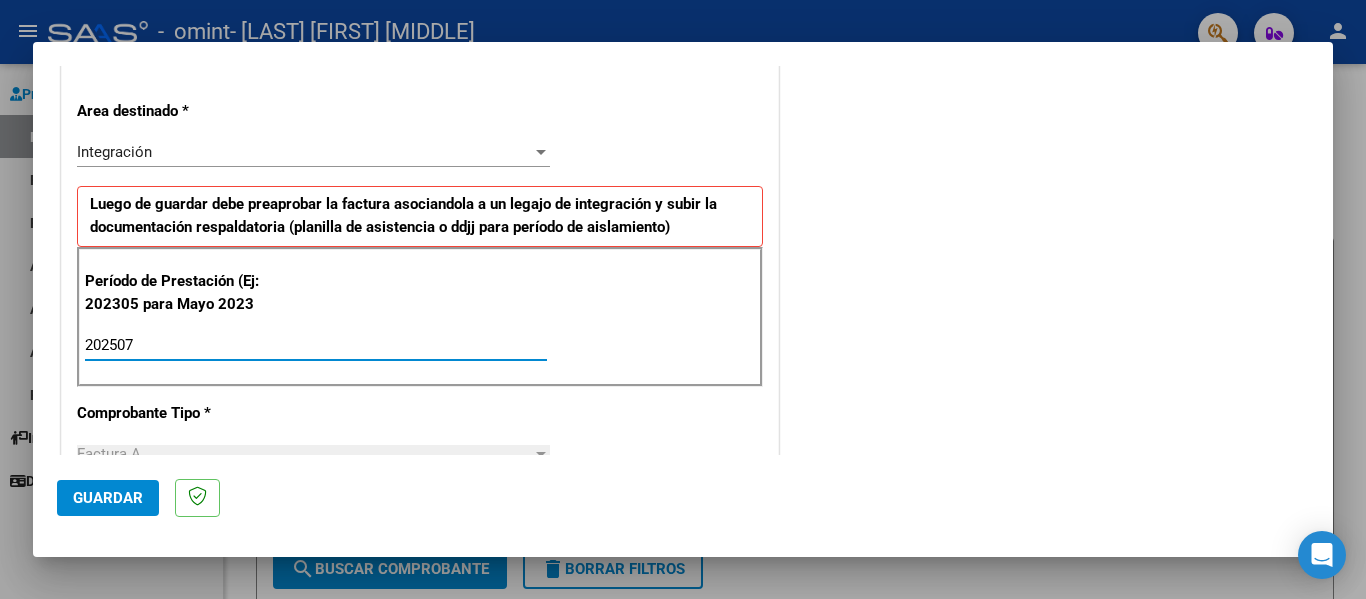 type on "202507" 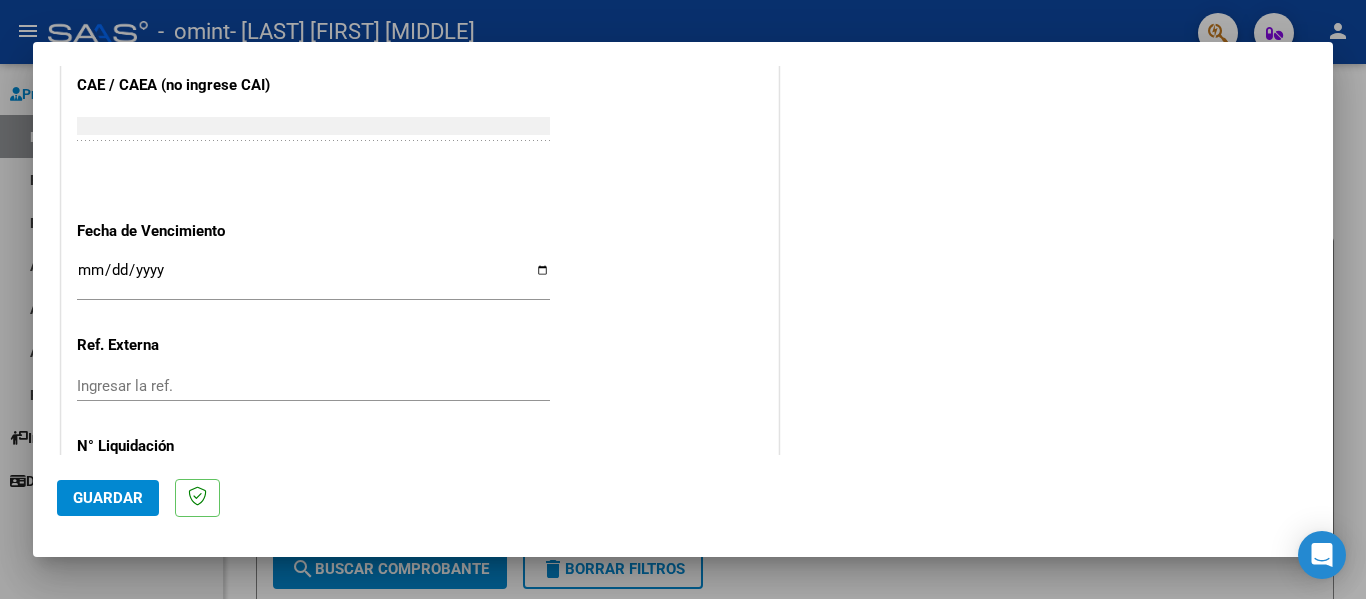 scroll, scrollTop: 1300, scrollLeft: 0, axis: vertical 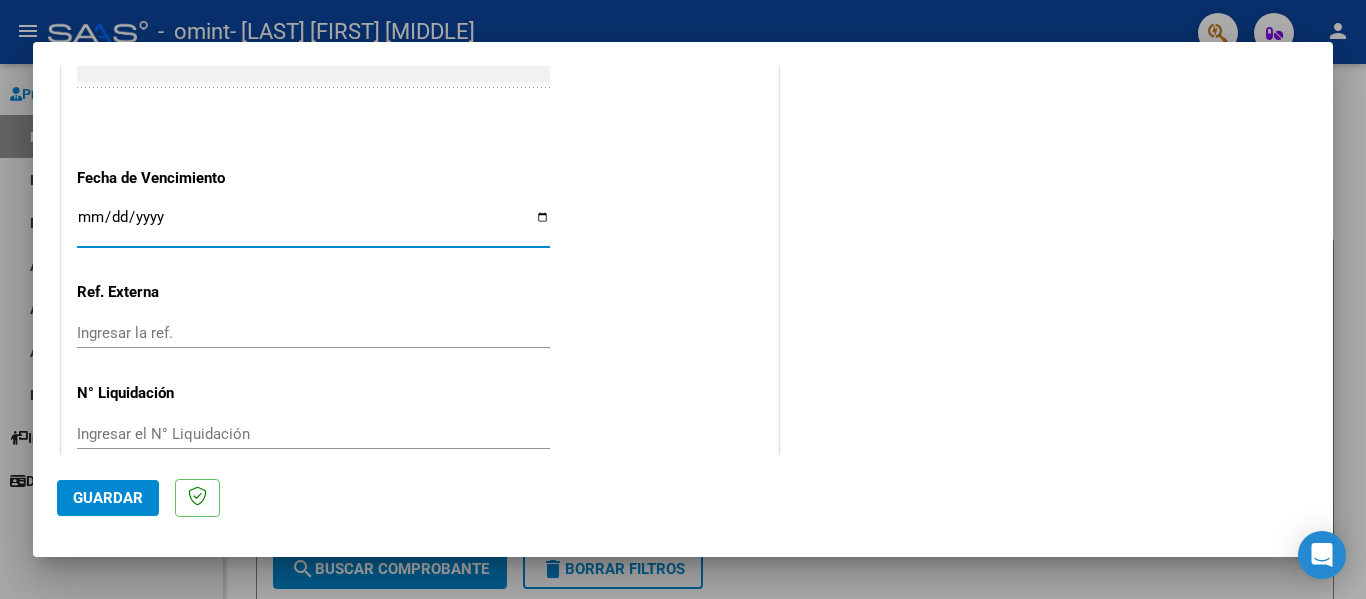 click on "Ingresar la fecha" at bounding box center [313, 225] 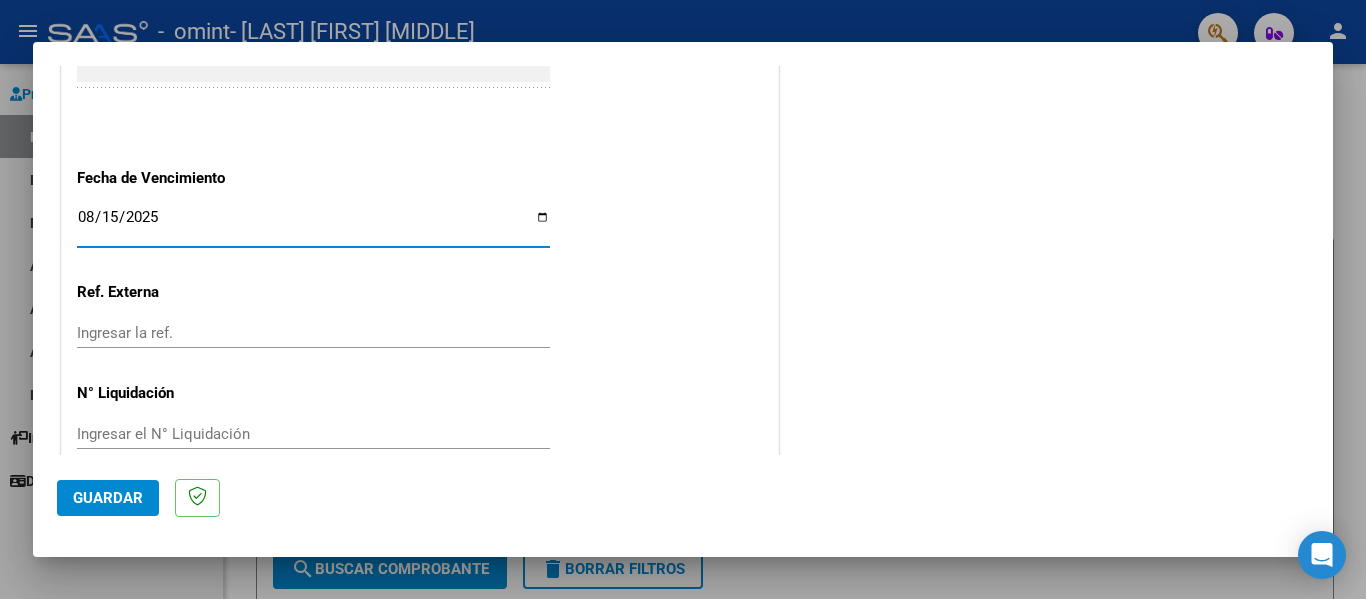 type on "2025-08-15" 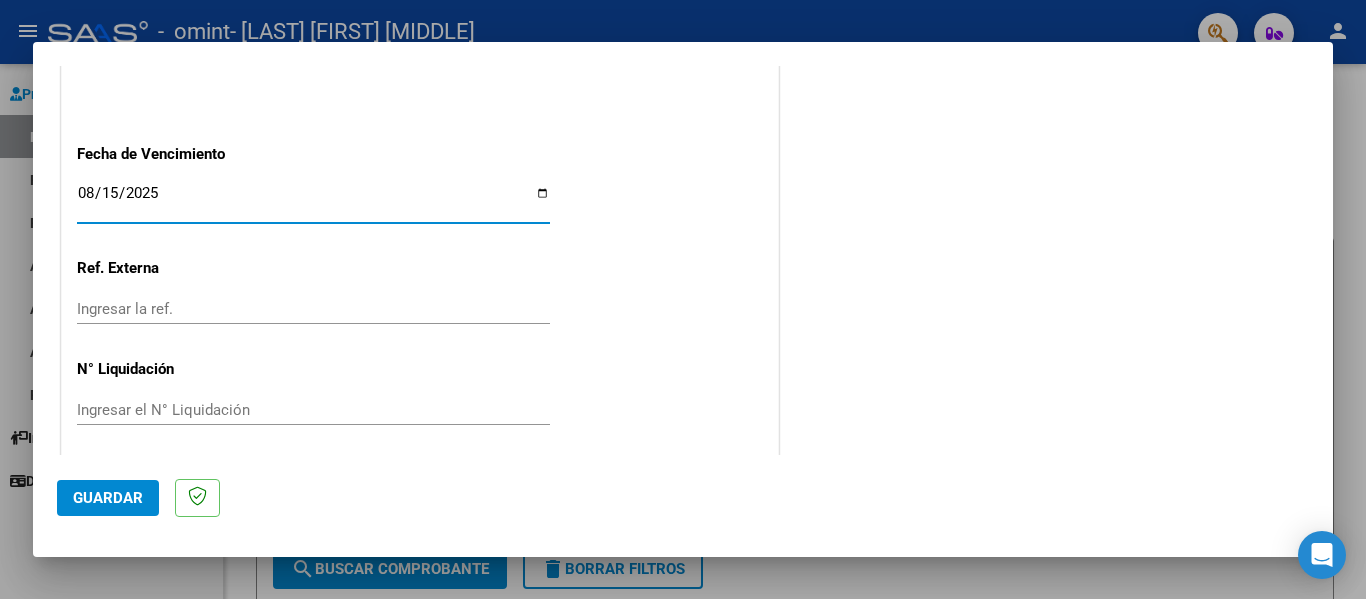 scroll, scrollTop: 1333, scrollLeft: 0, axis: vertical 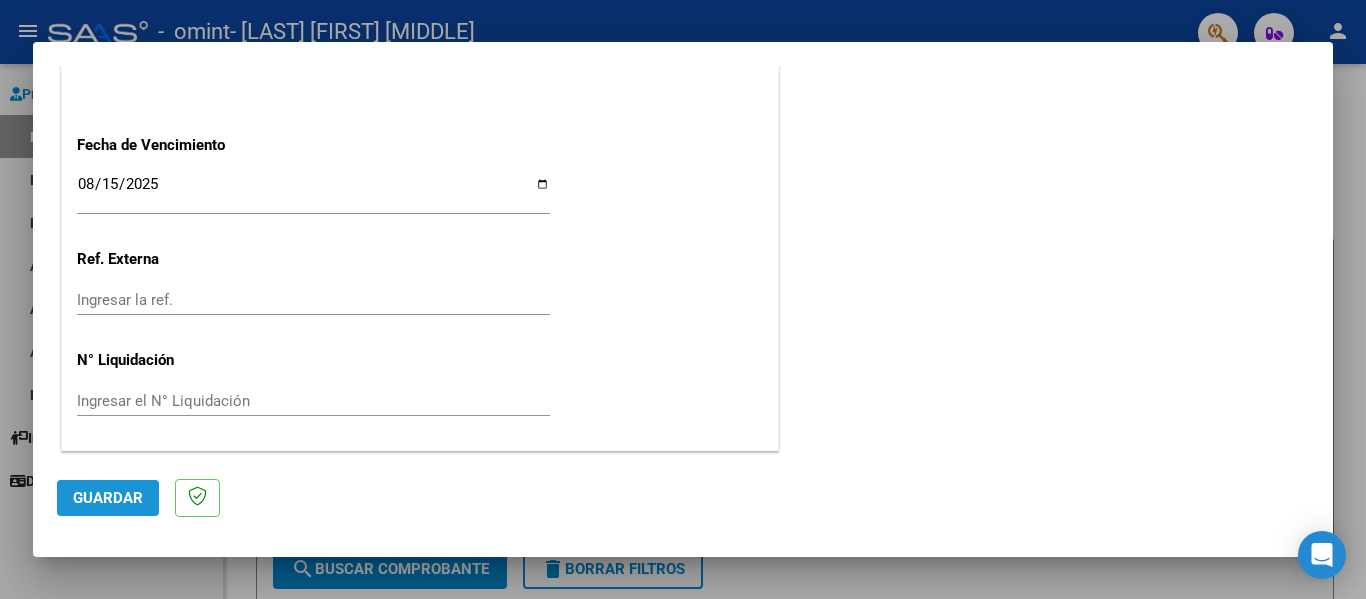 click on "Guardar" 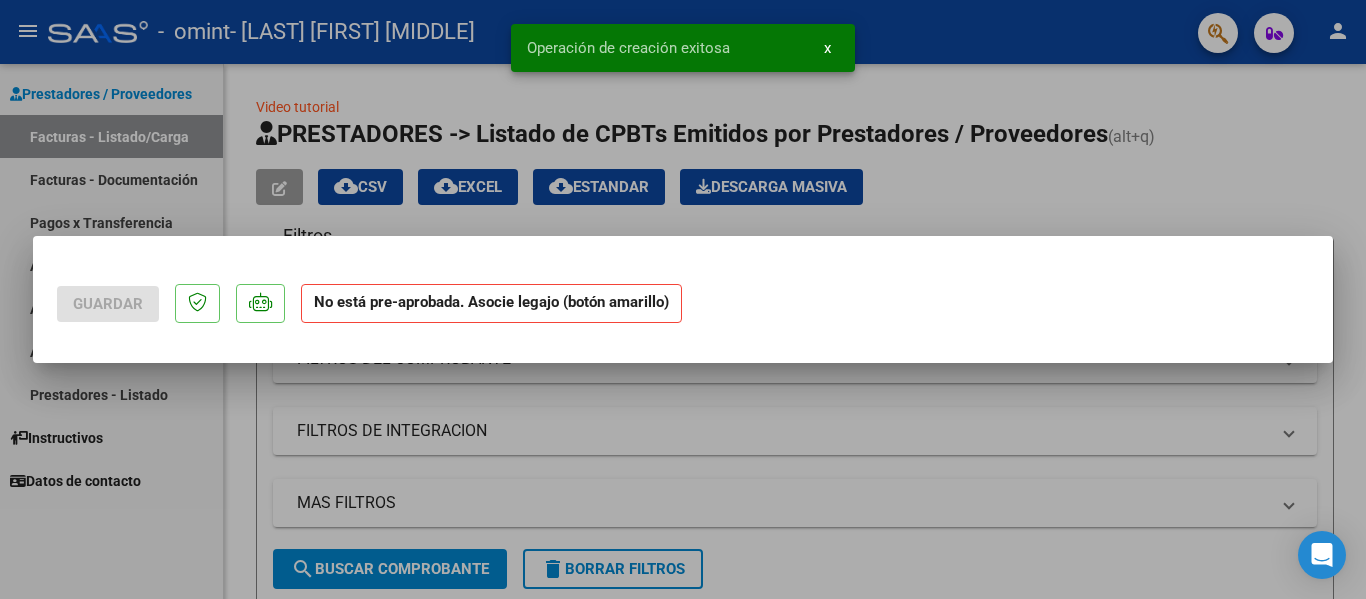 scroll, scrollTop: 0, scrollLeft: 0, axis: both 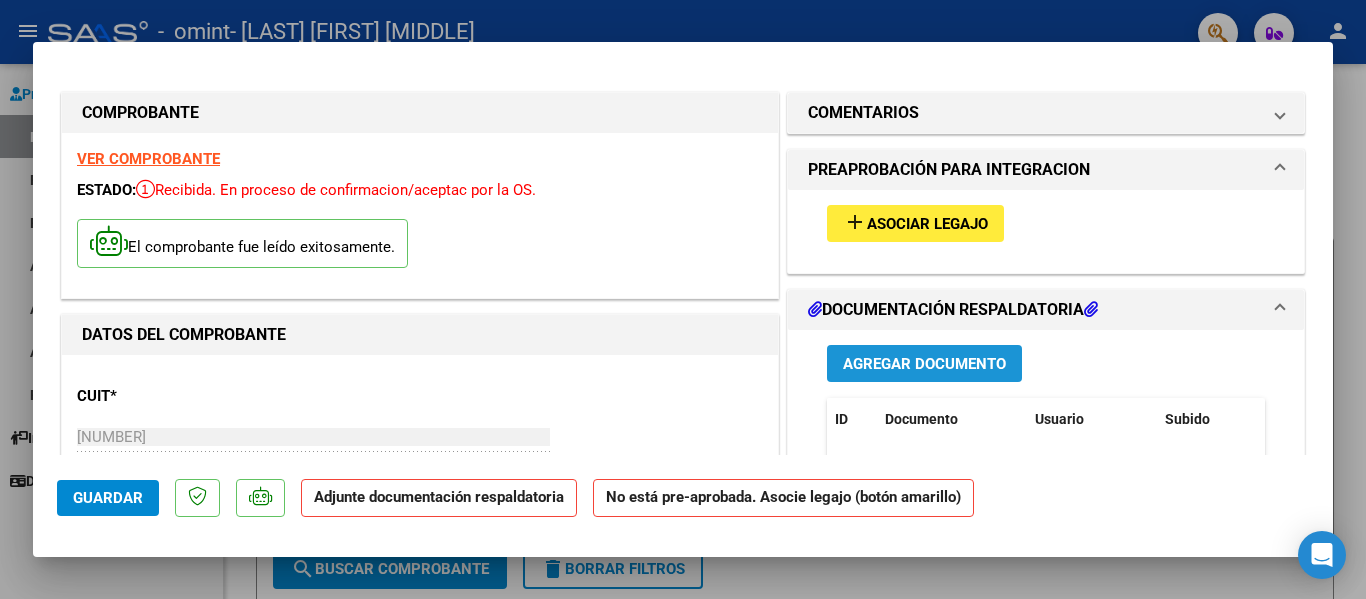 click on "Agregar Documento" at bounding box center [924, 364] 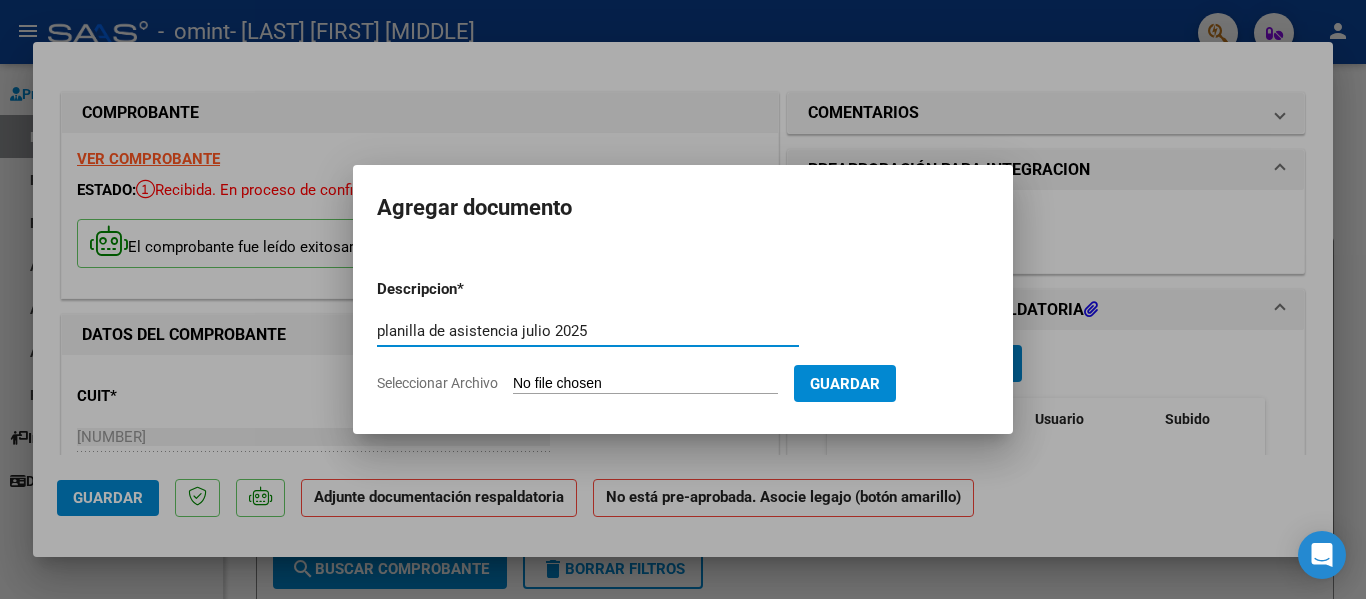 type on "planilla de asistencia julio 2025" 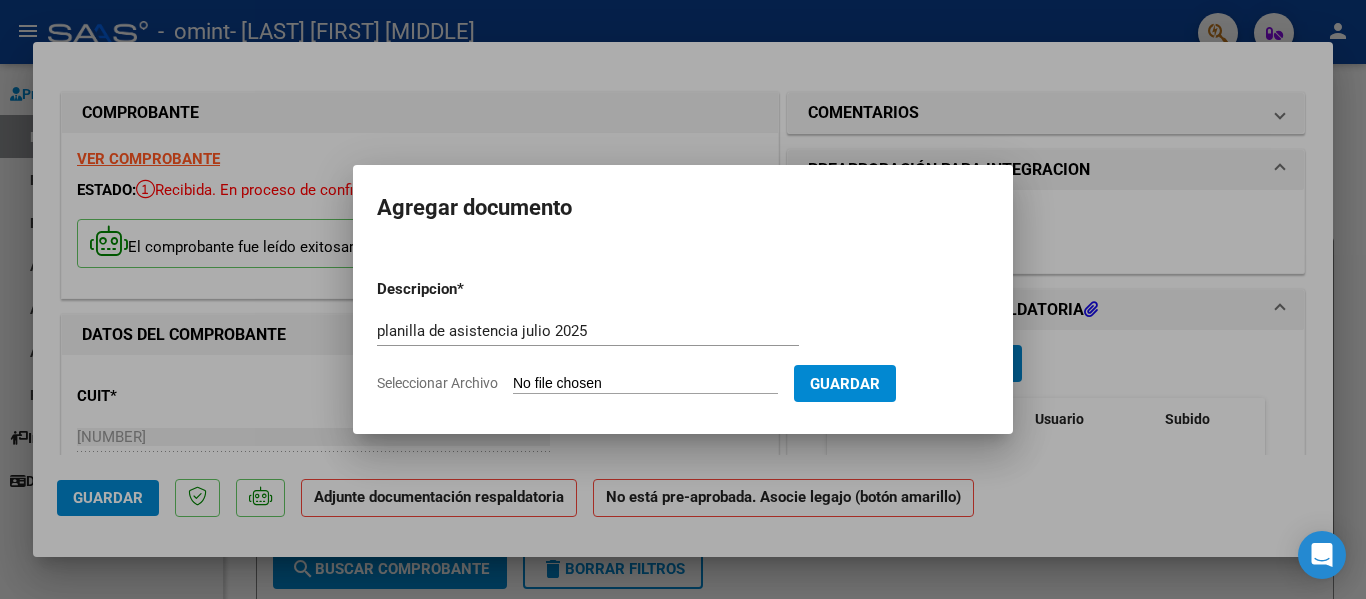 click on "Seleccionar Archivo" at bounding box center (645, 384) 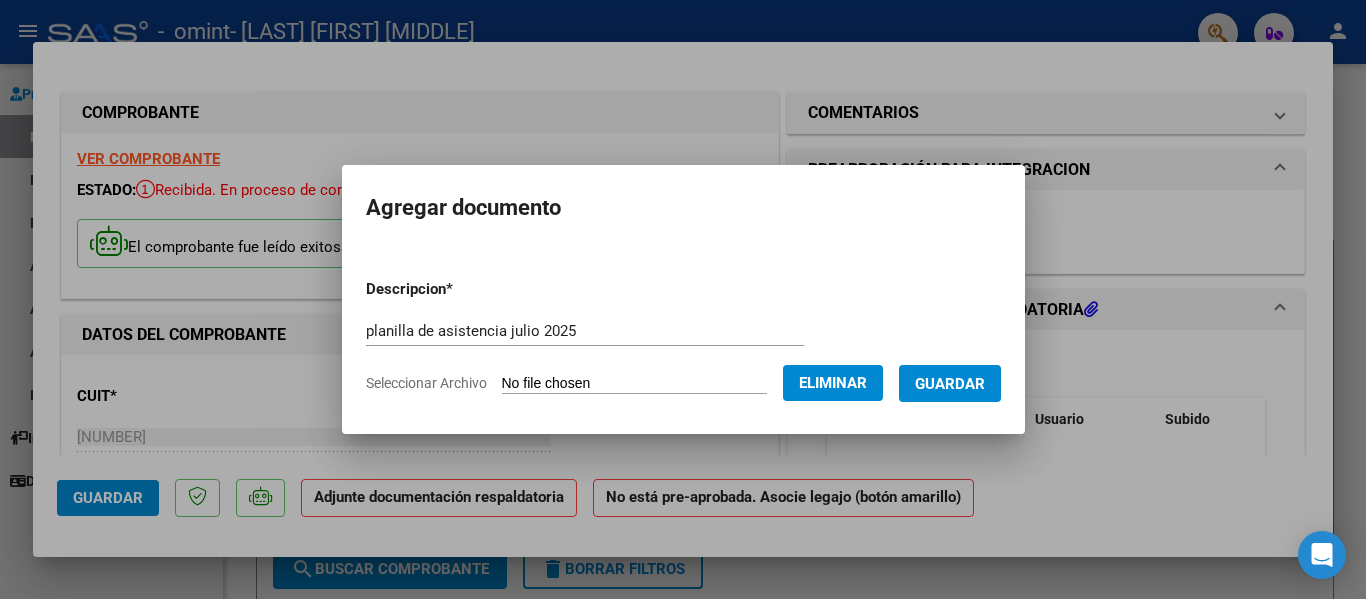 click on "Guardar" at bounding box center [950, 384] 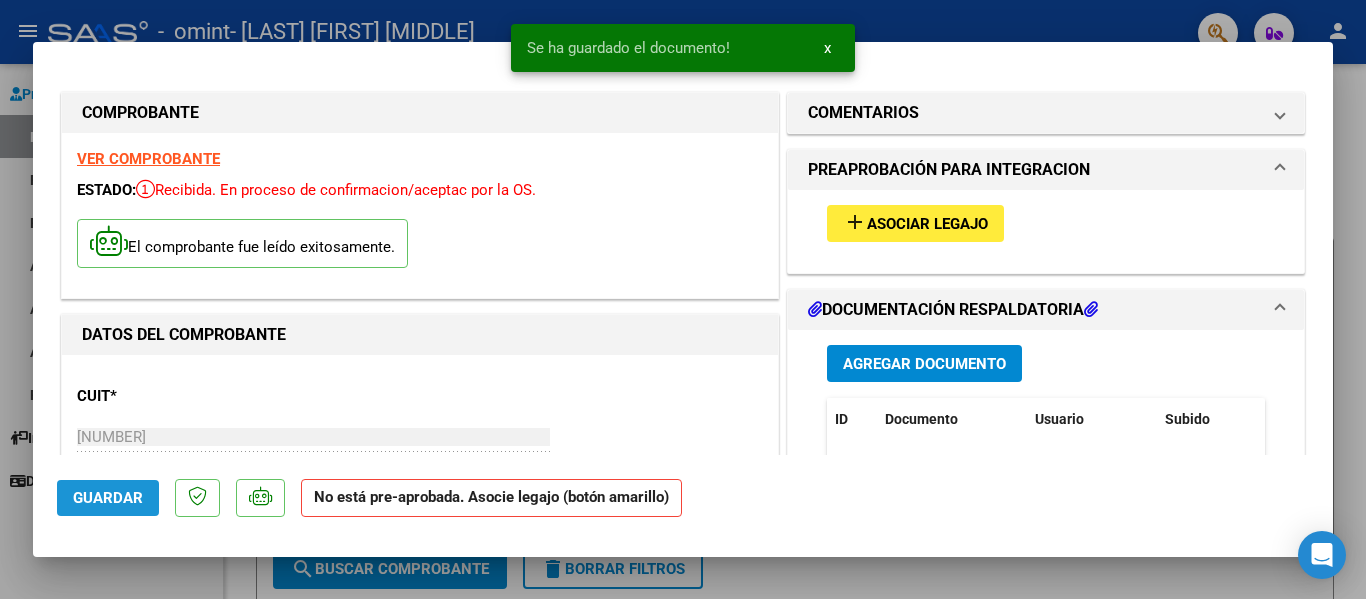 click on "Guardar" 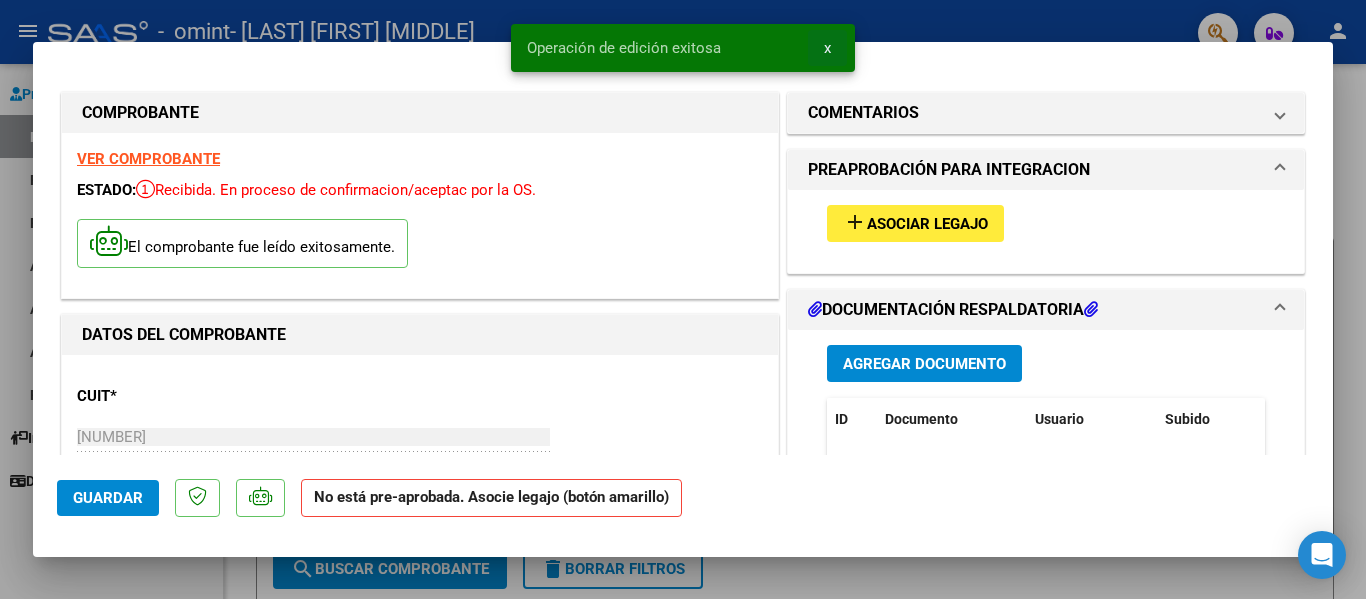 click on "x" at bounding box center [827, 48] 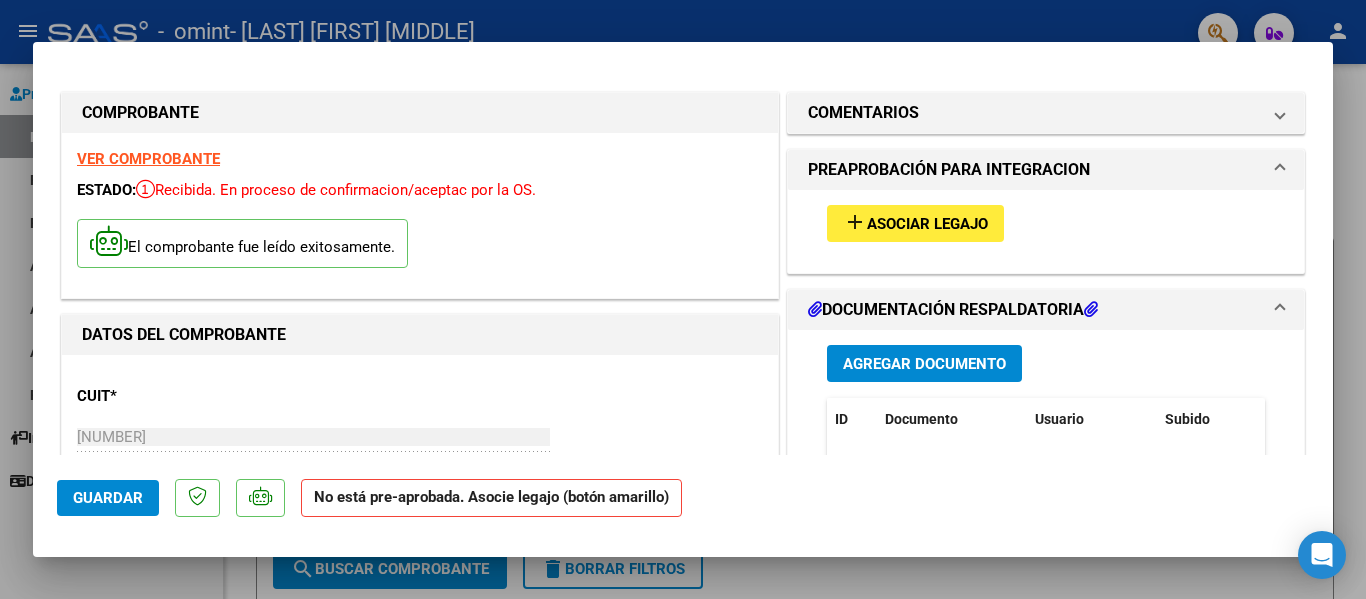 click at bounding box center (683, 299) 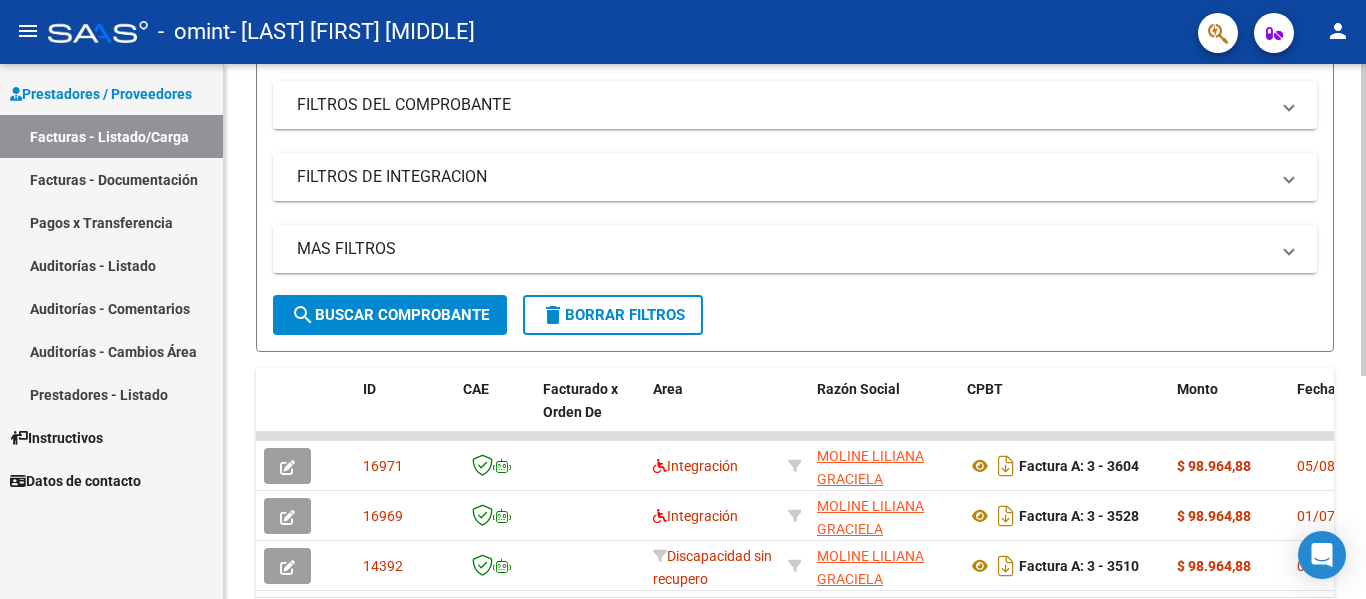 scroll, scrollTop: 300, scrollLeft: 0, axis: vertical 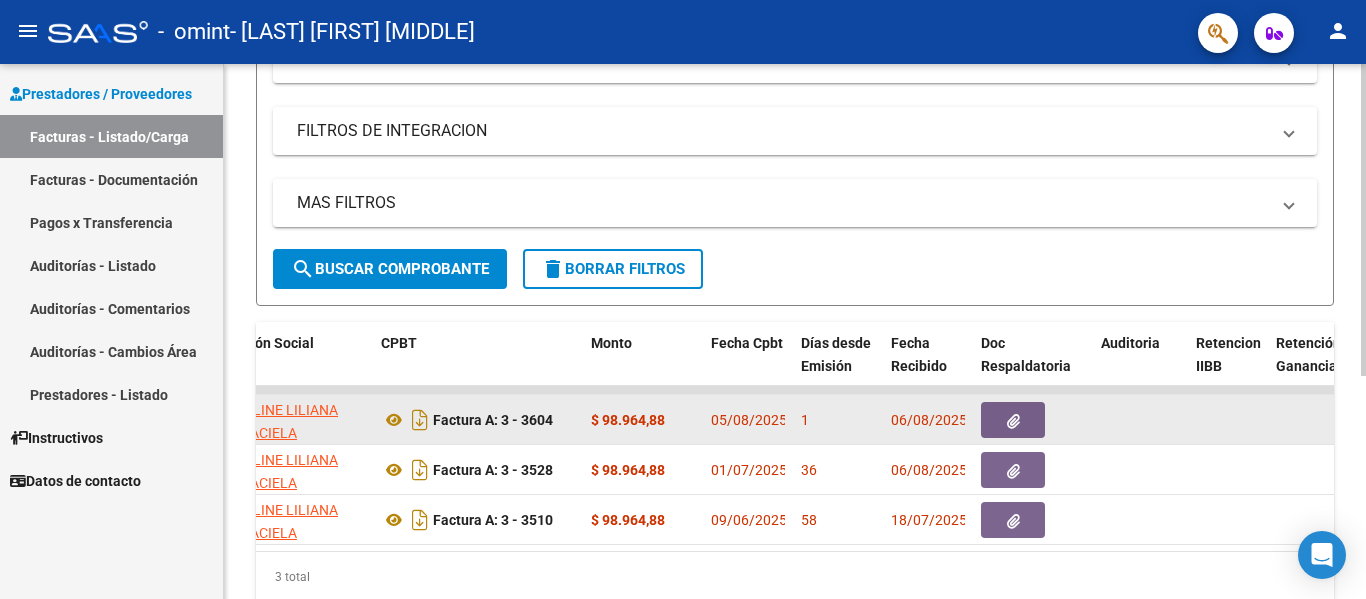 click 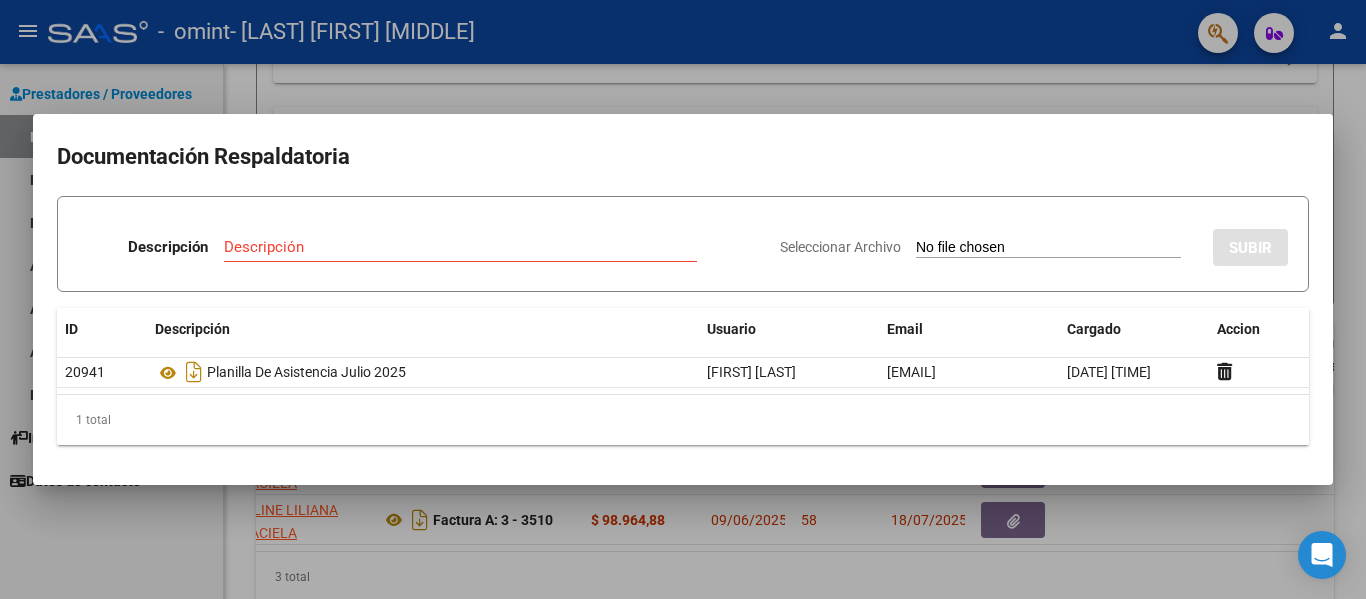 click at bounding box center (683, 299) 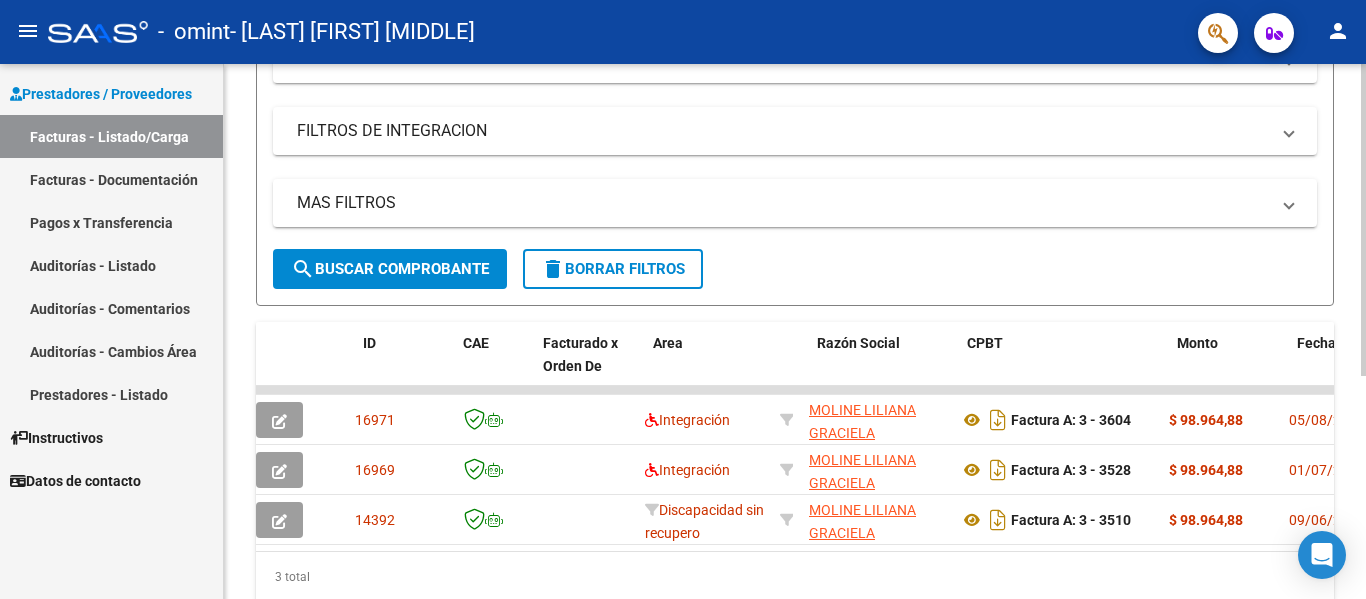 scroll, scrollTop: 0, scrollLeft: 0, axis: both 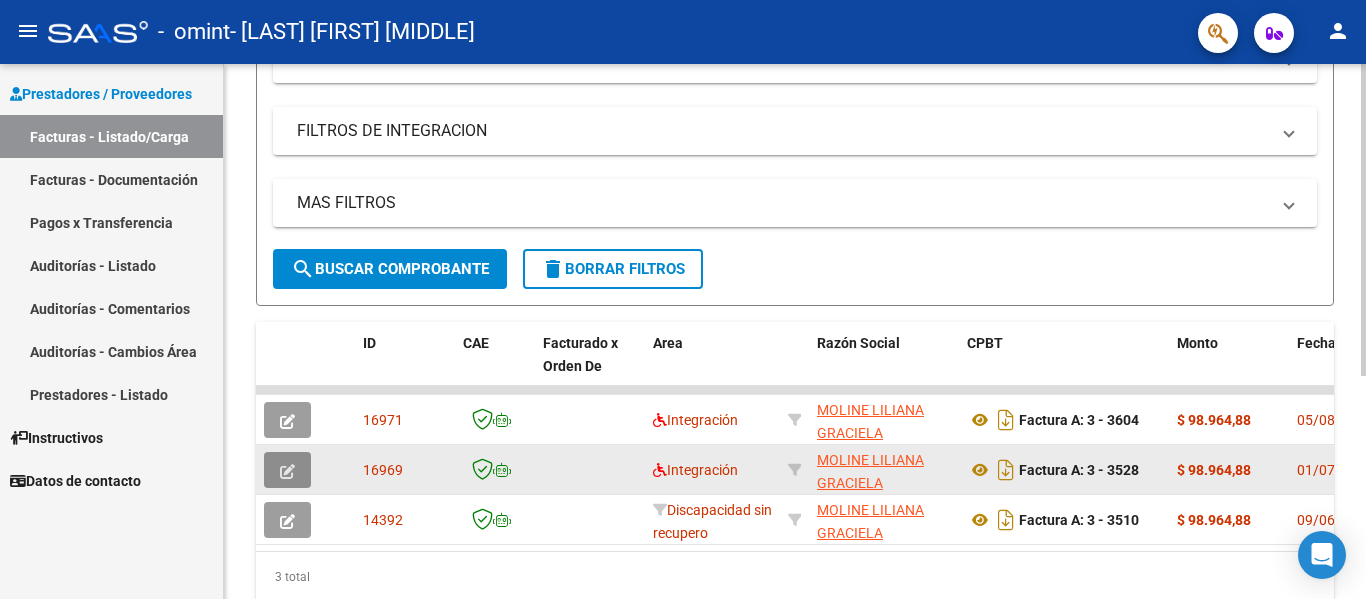 click 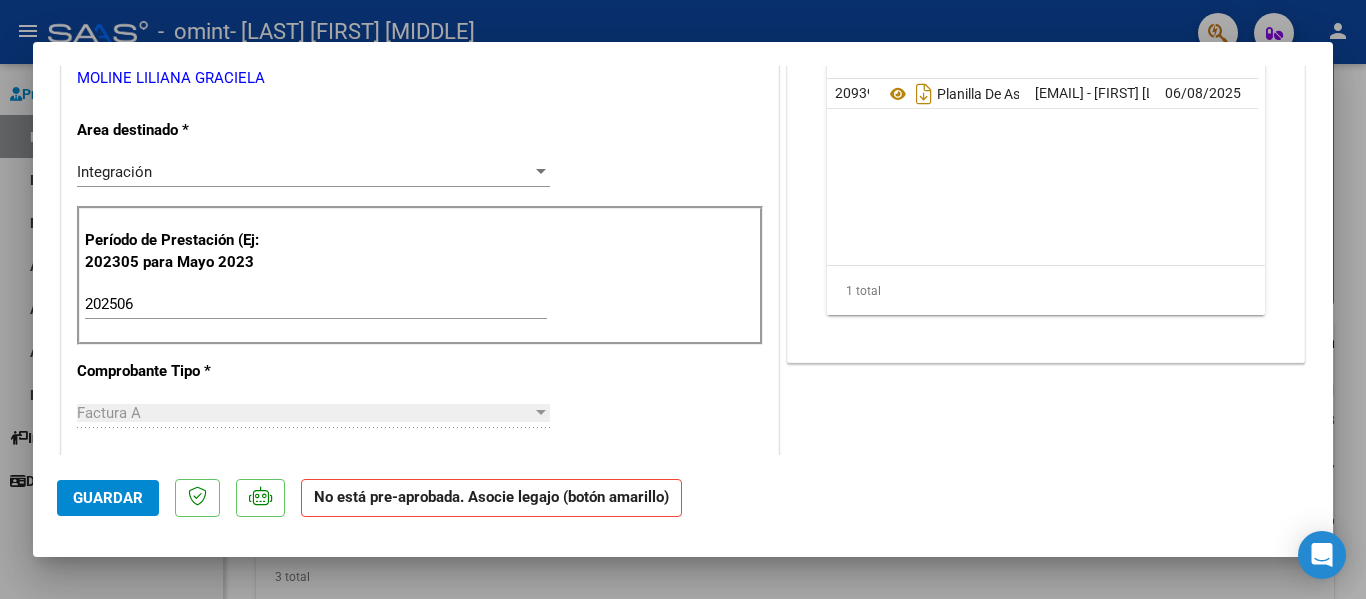scroll, scrollTop: 700, scrollLeft: 0, axis: vertical 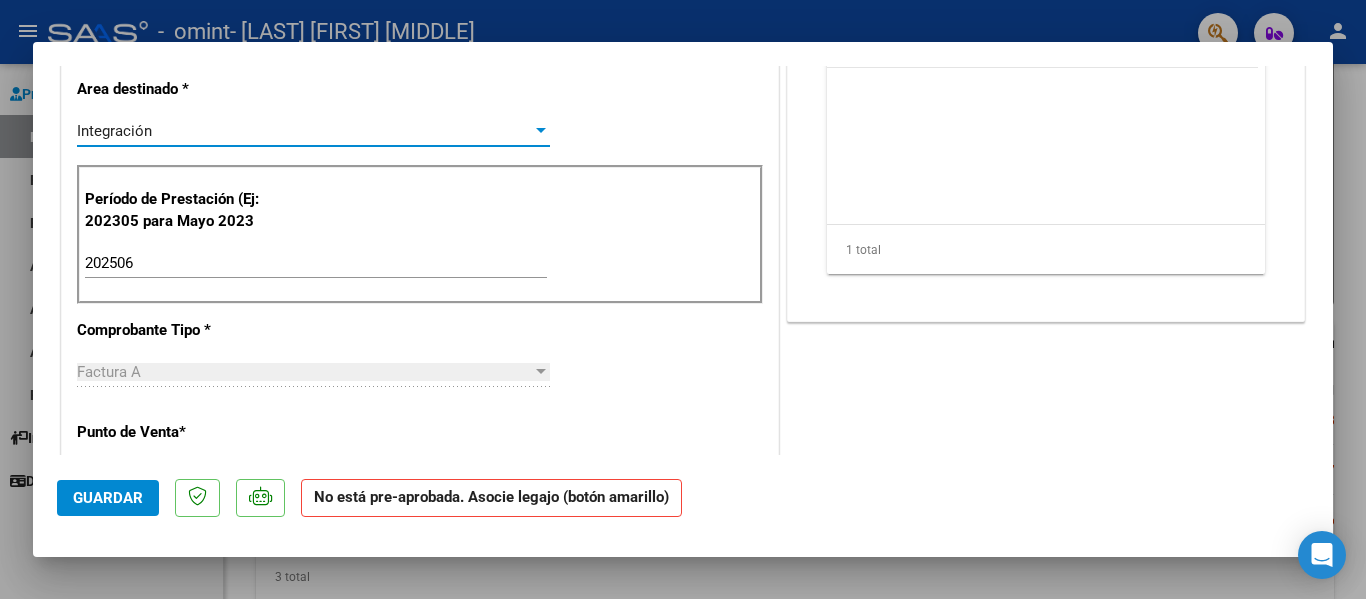 click at bounding box center [541, 131] 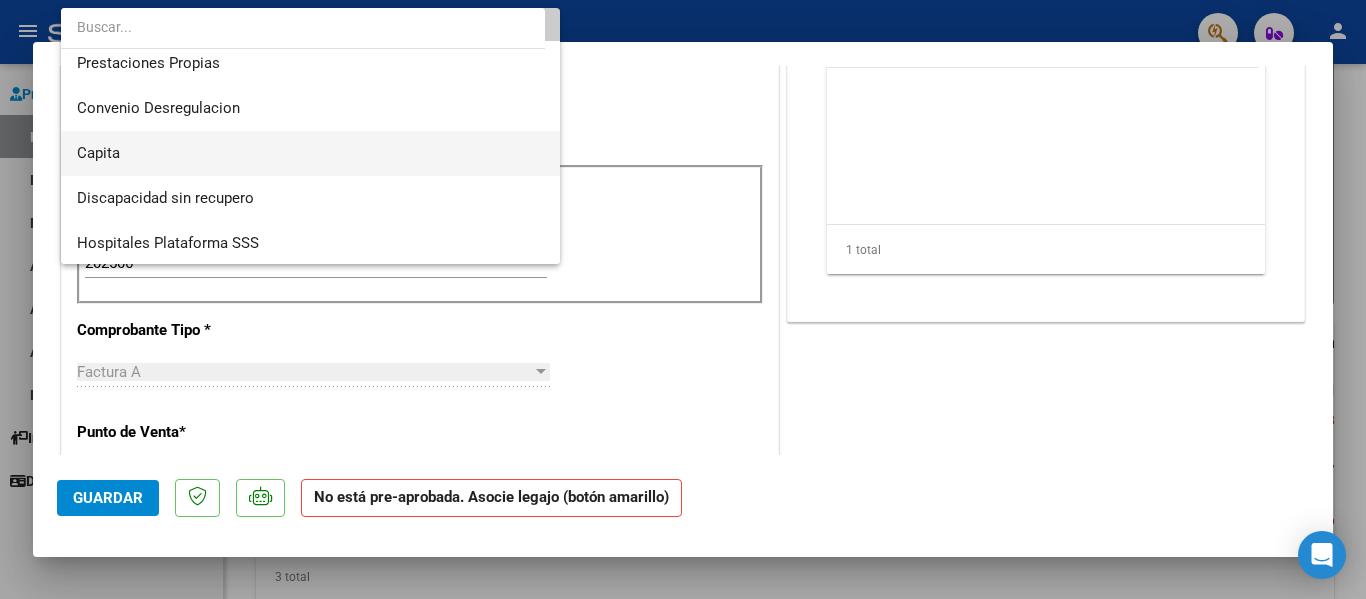 scroll, scrollTop: 194, scrollLeft: 0, axis: vertical 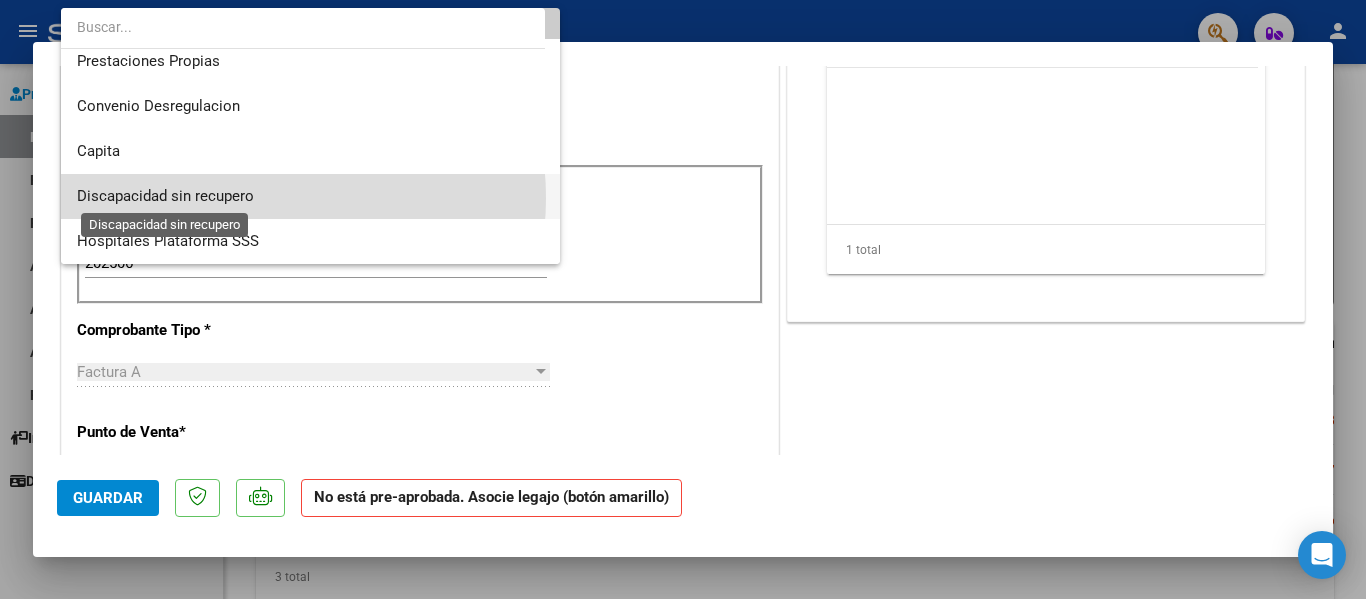 click on "Discapacidad sin recupero" at bounding box center [165, 196] 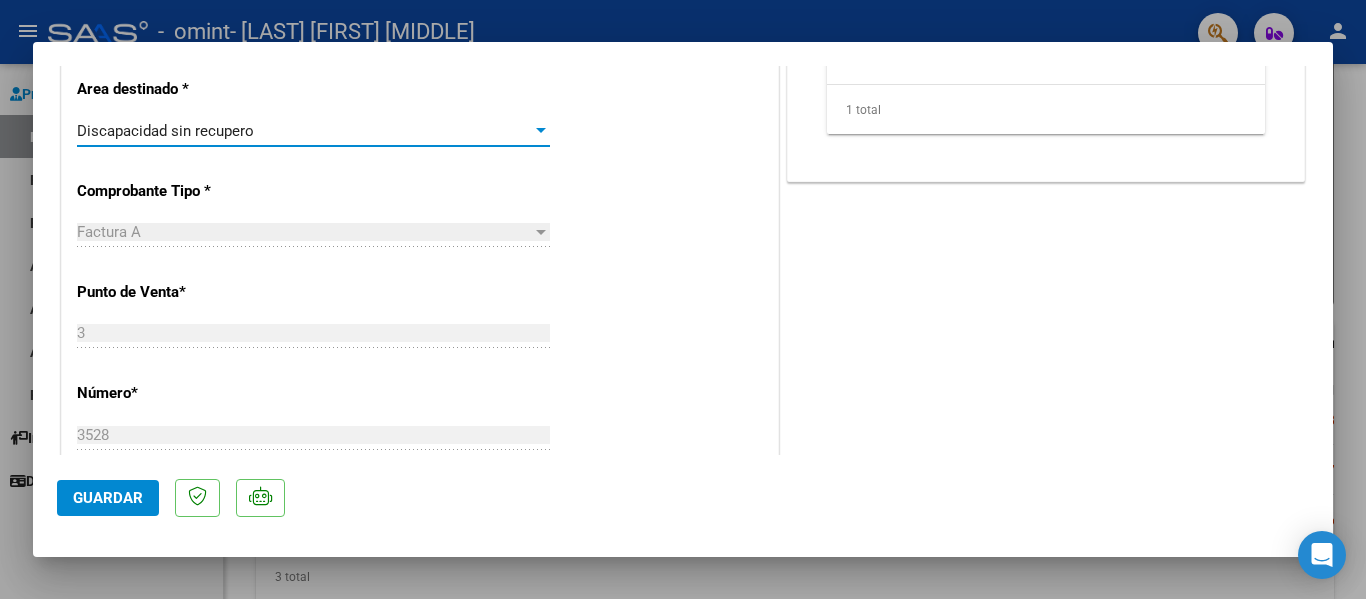 click on "Guardar" 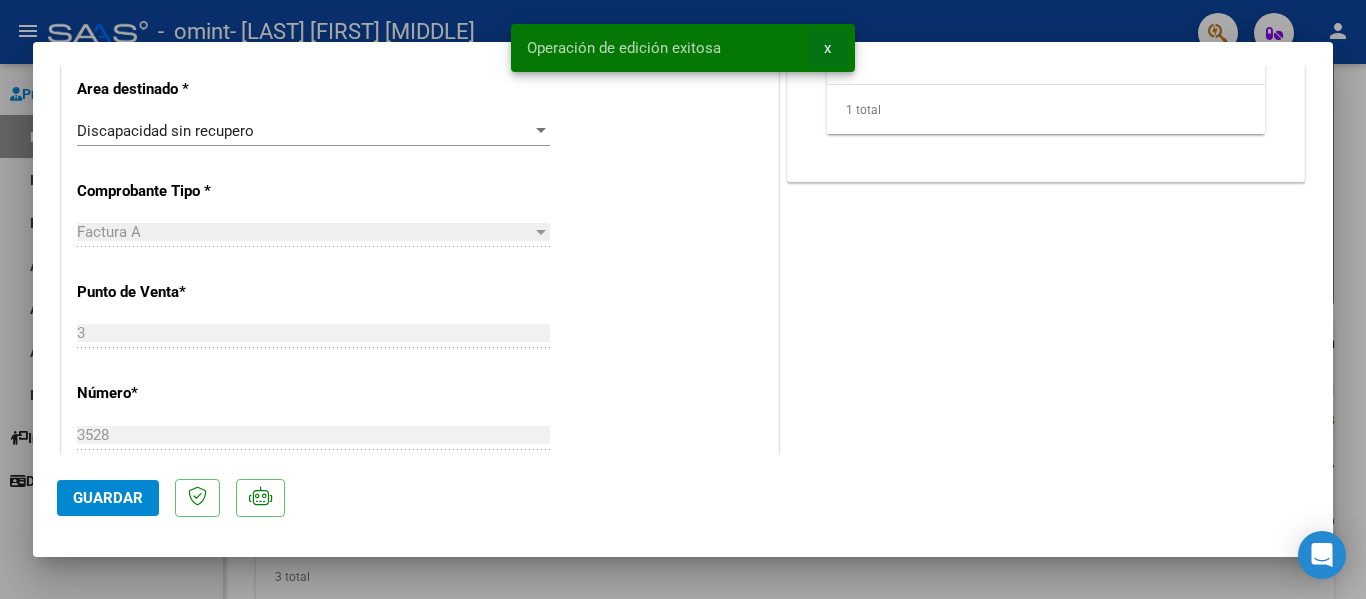 click on "x" at bounding box center [827, 48] 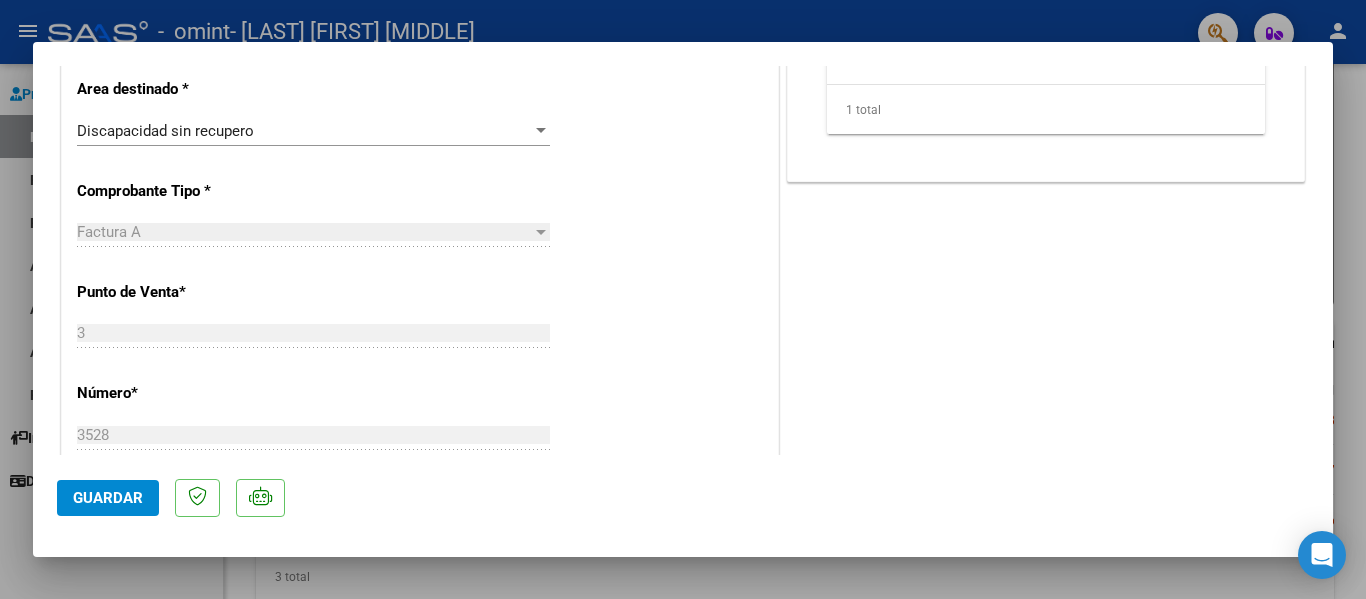click at bounding box center [683, 299] 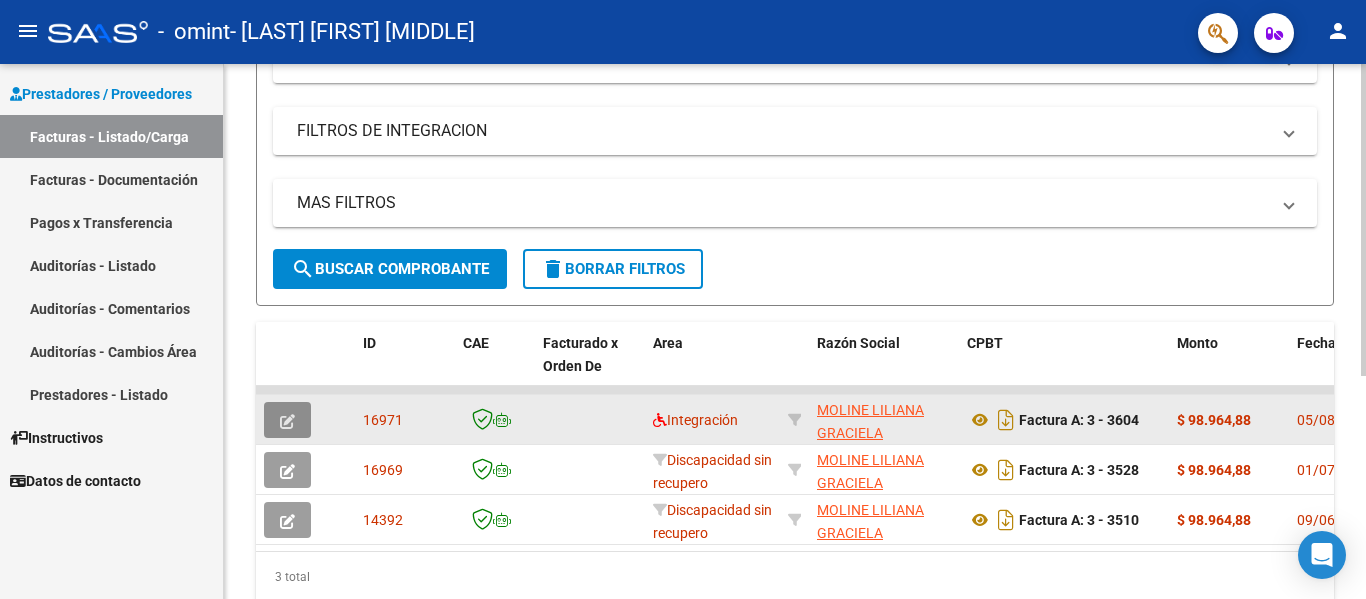 click 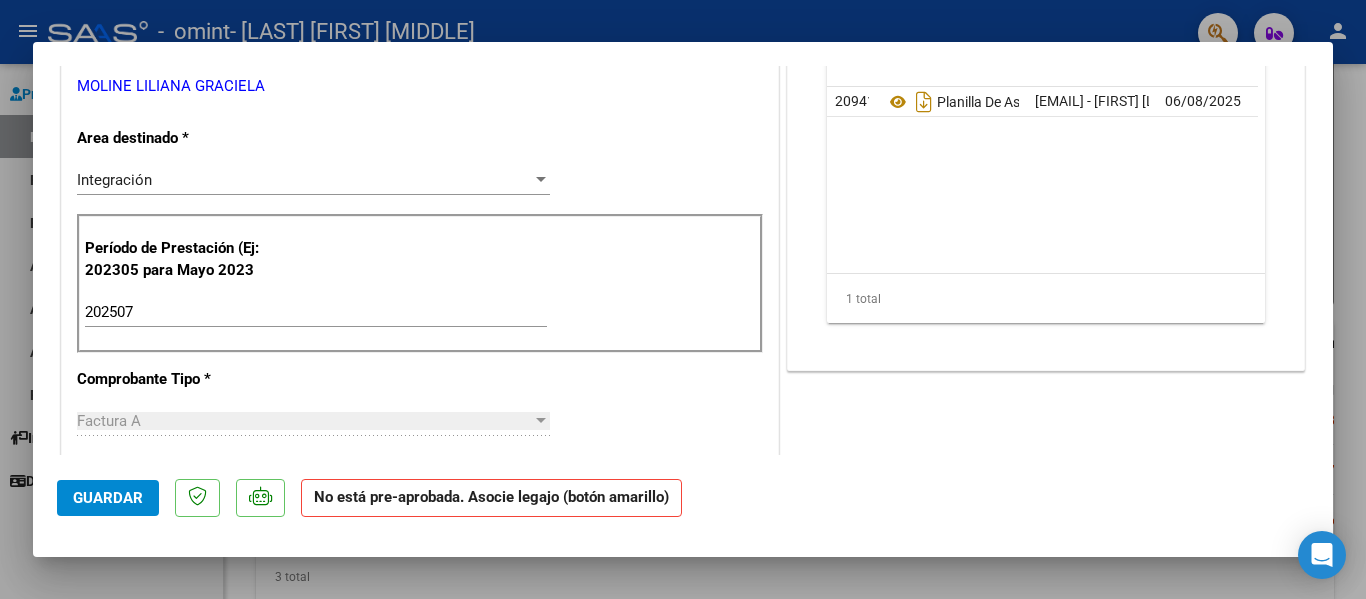 scroll, scrollTop: 275, scrollLeft: 0, axis: vertical 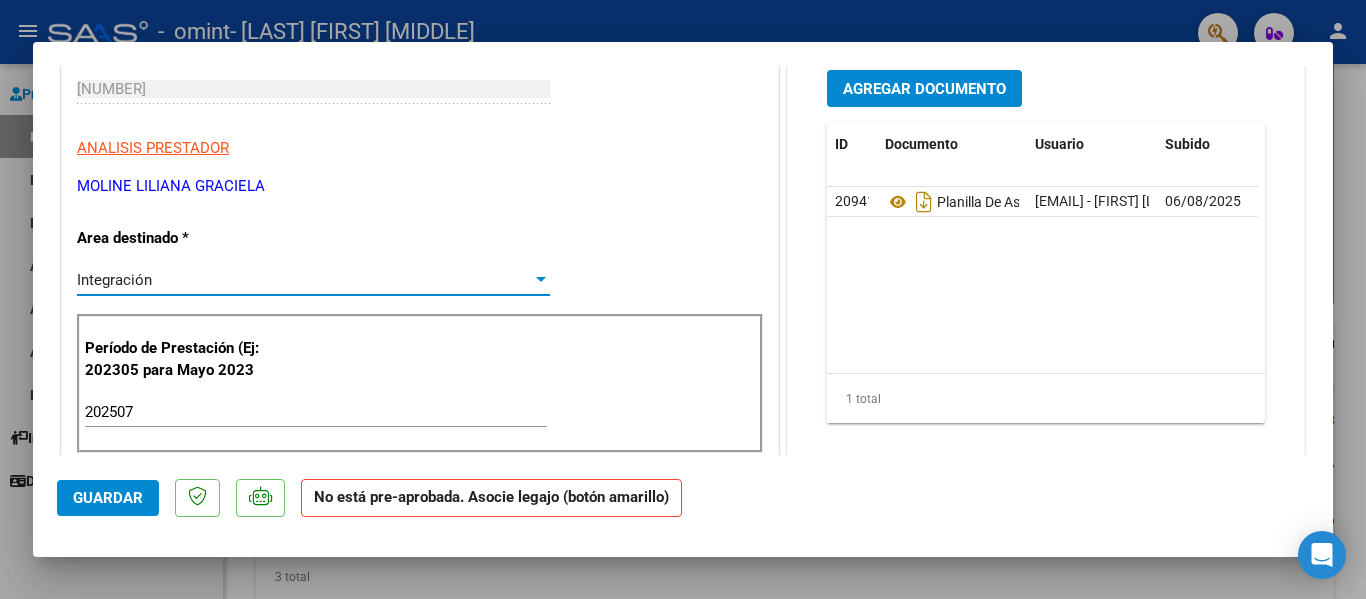 click at bounding box center [541, 279] 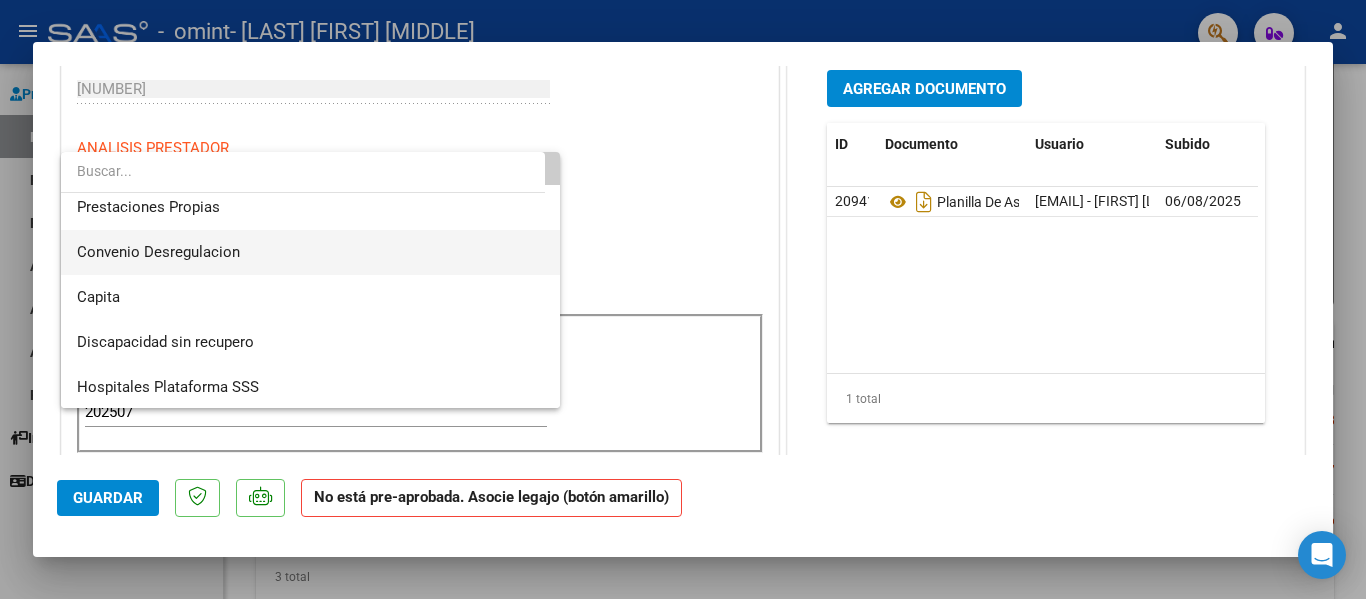 scroll, scrollTop: 194, scrollLeft: 0, axis: vertical 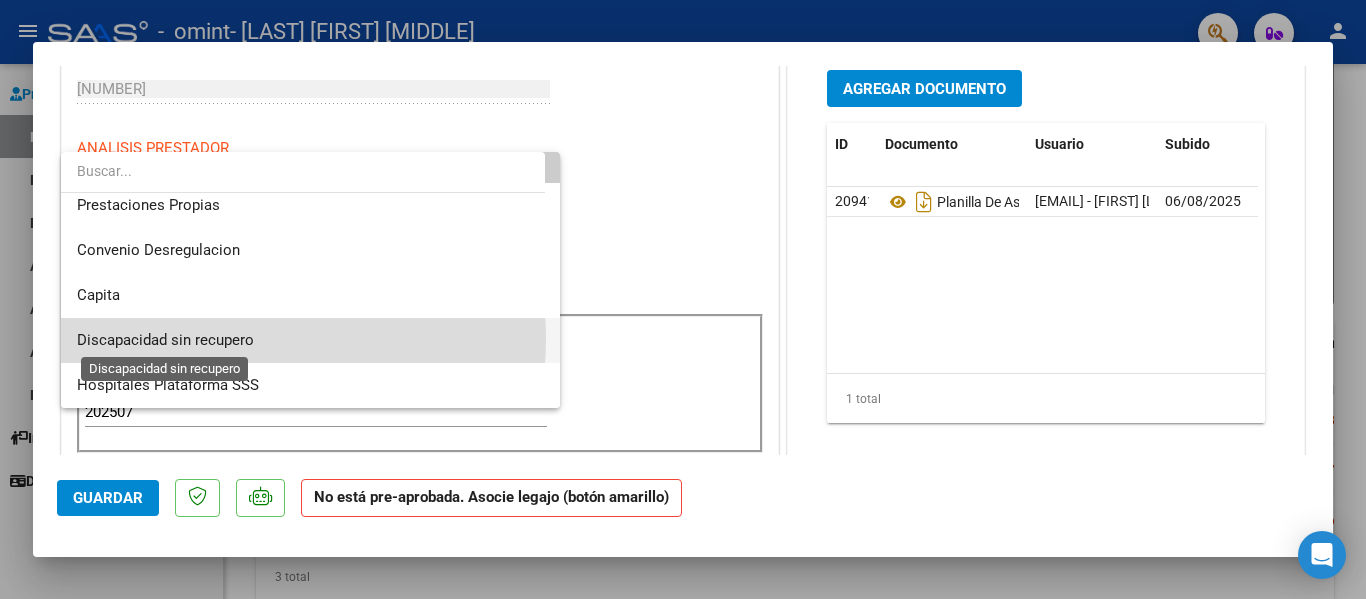 click on "Discapacidad sin recupero" at bounding box center [165, 340] 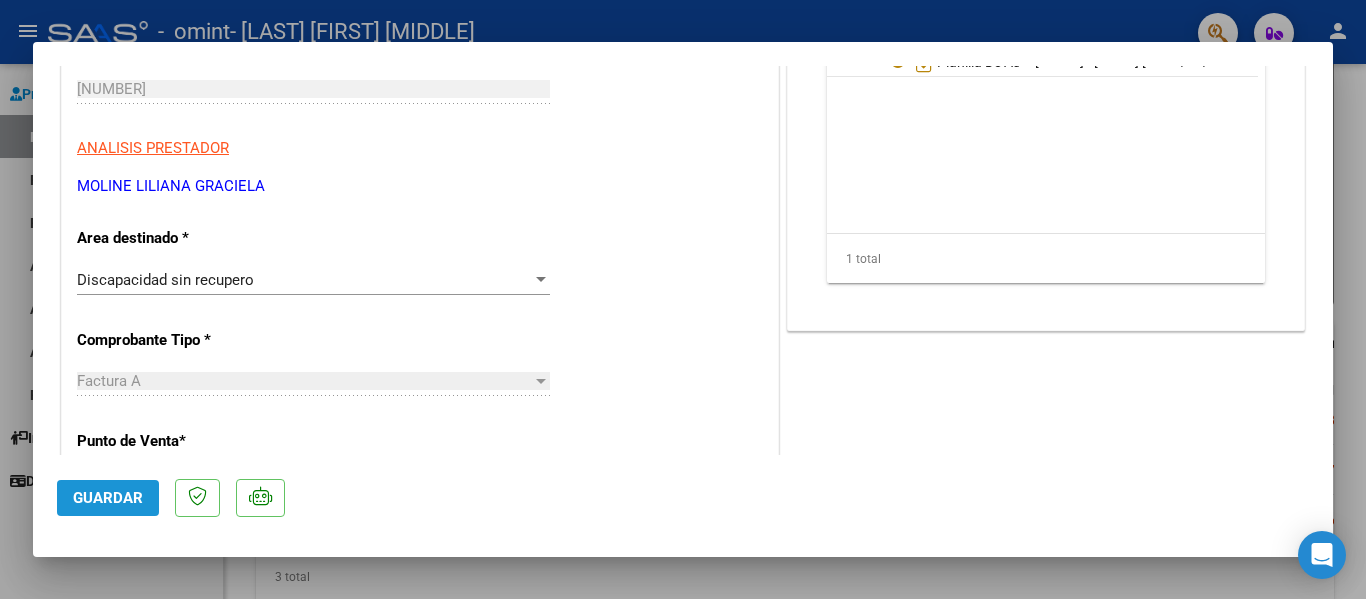 click on "Guardar" 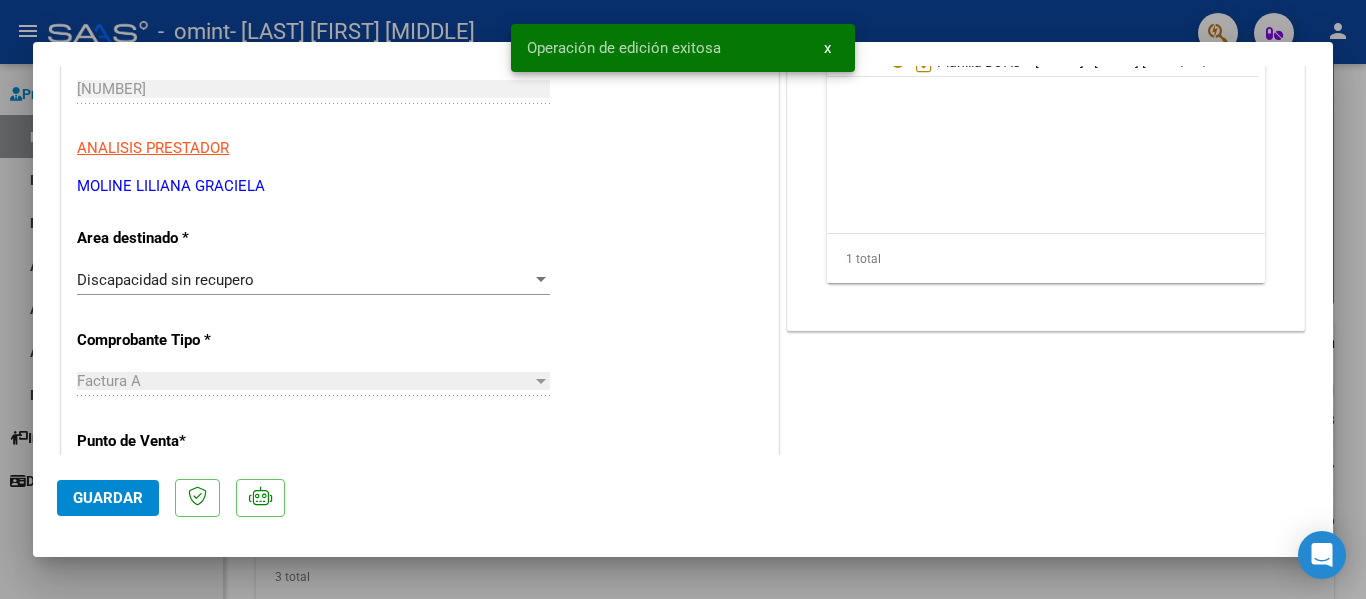 click at bounding box center [683, 299] 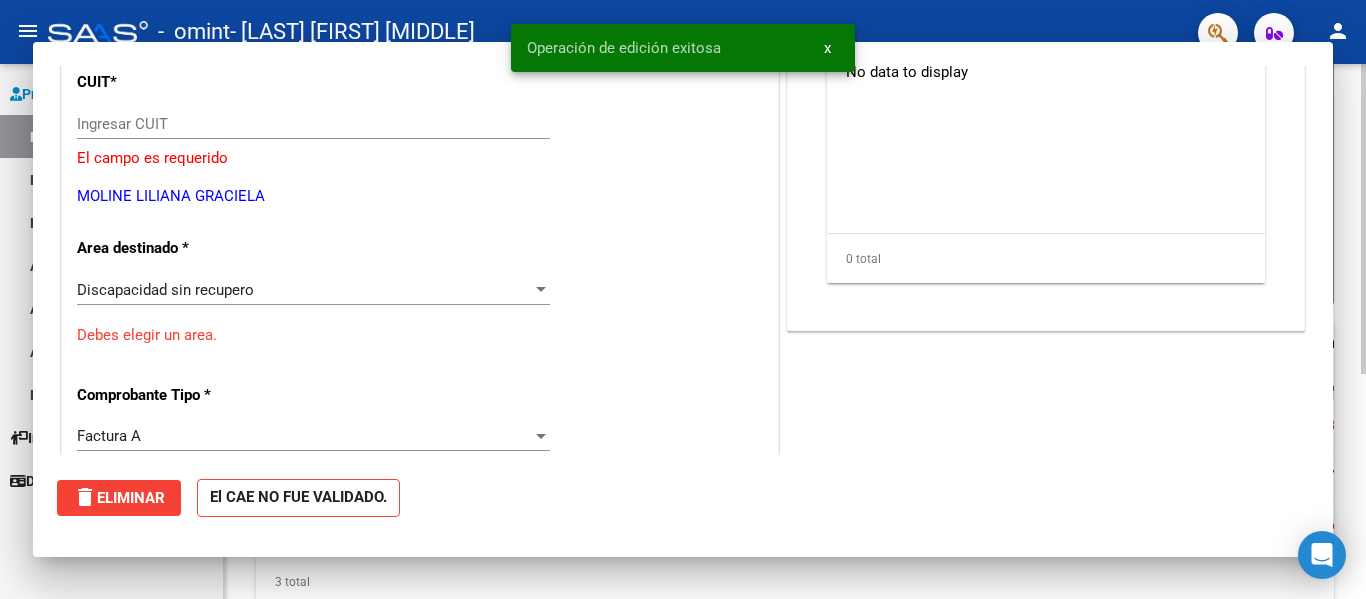 scroll, scrollTop: 0, scrollLeft: 0, axis: both 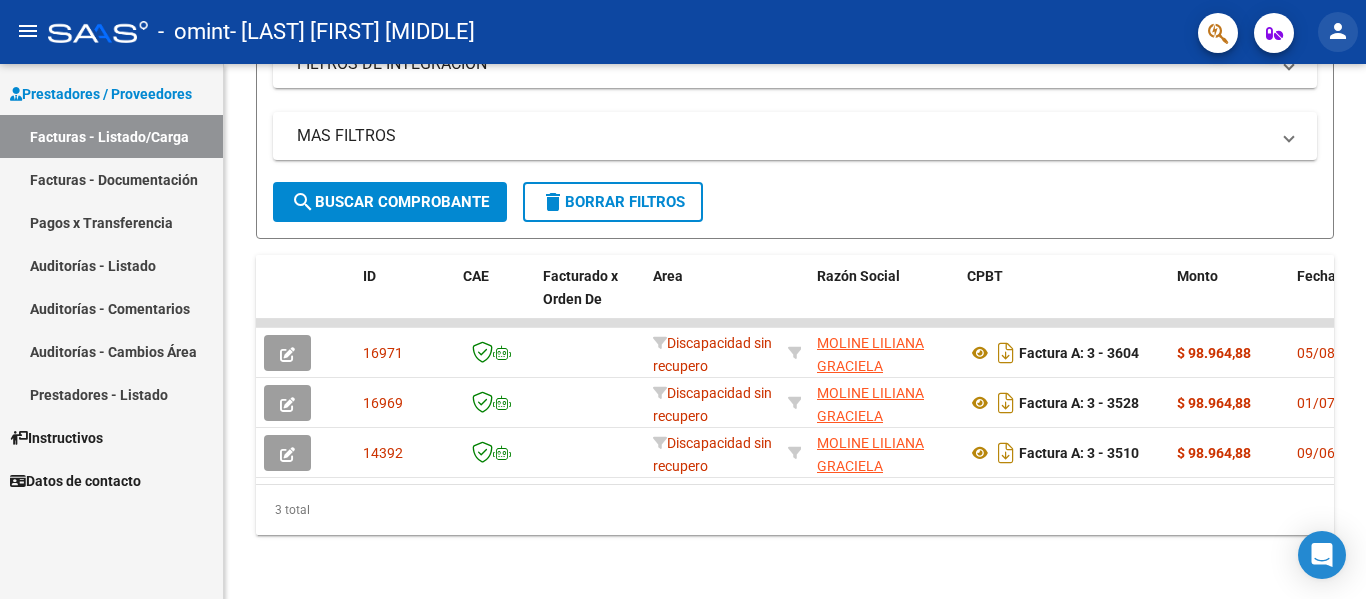 click on "person" 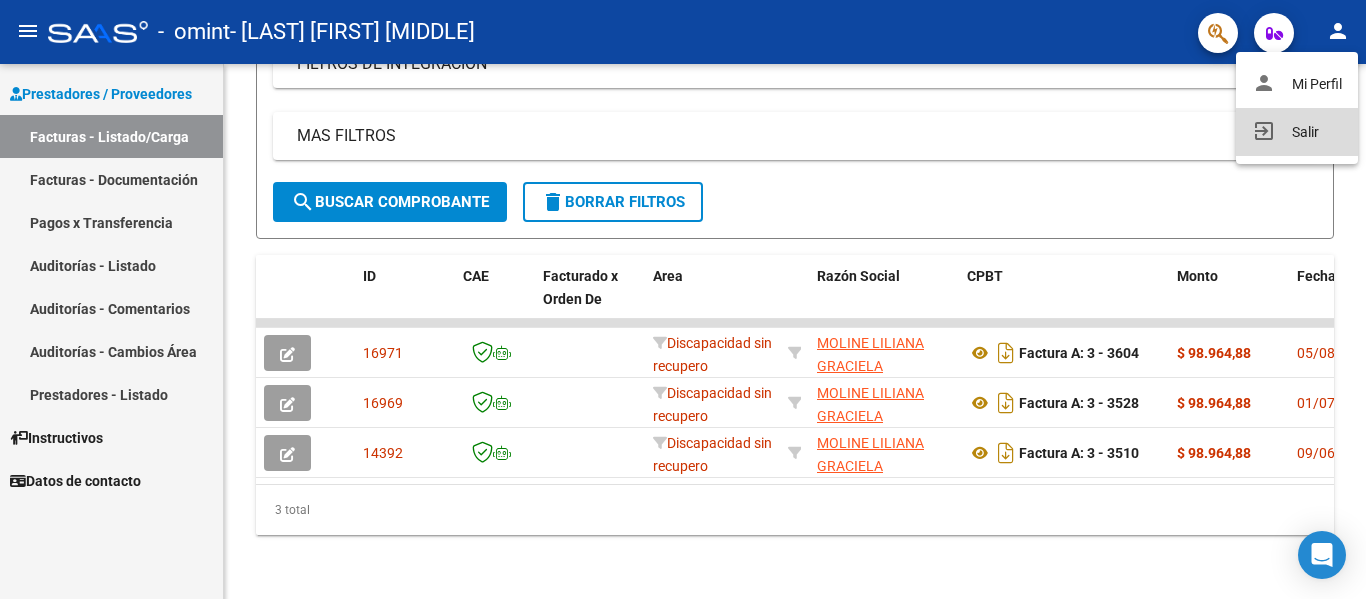 click on "exit_to_app  Salir" at bounding box center [1297, 132] 